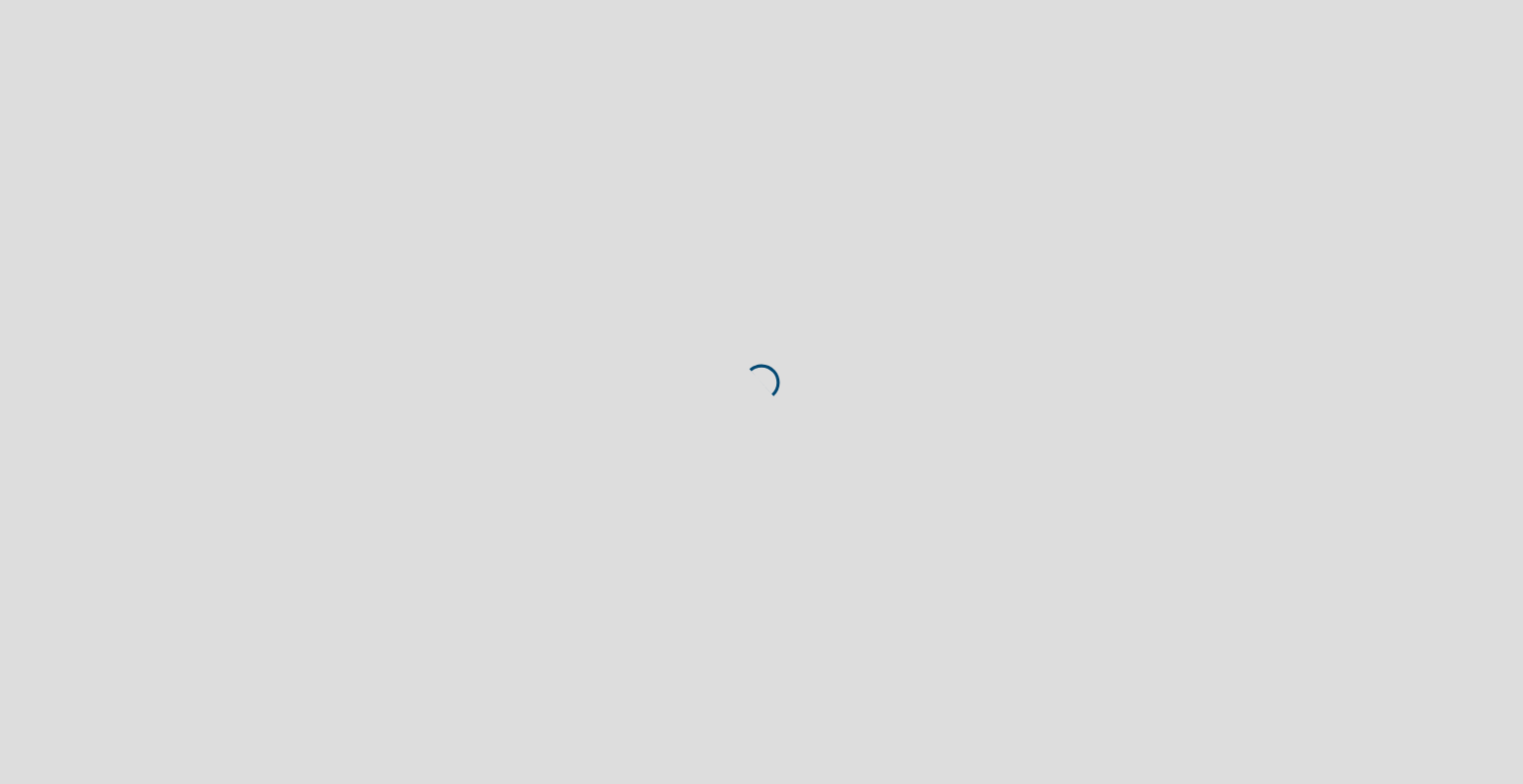 scroll, scrollTop: 0, scrollLeft: 0, axis: both 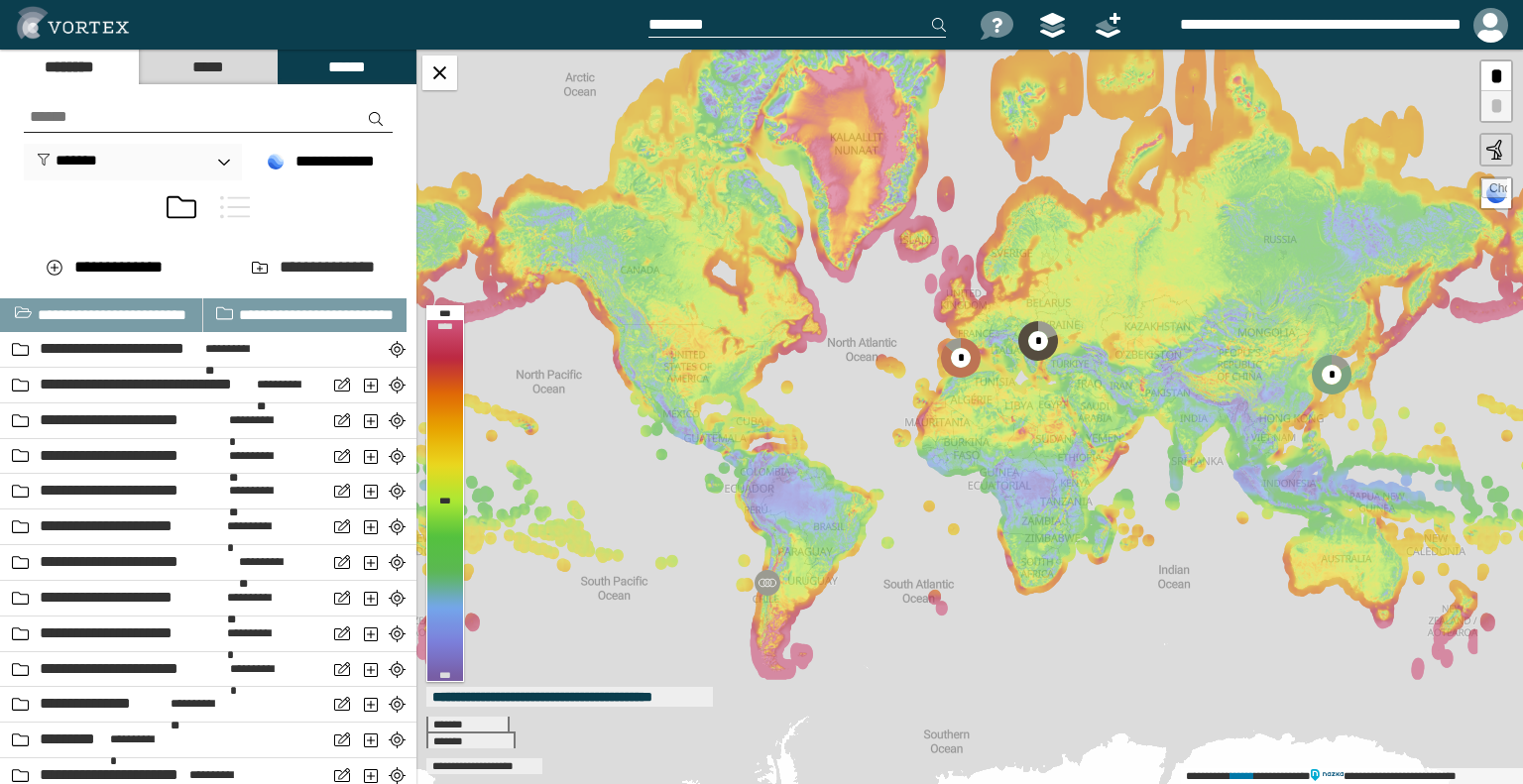 click at bounding box center (1494, 191) 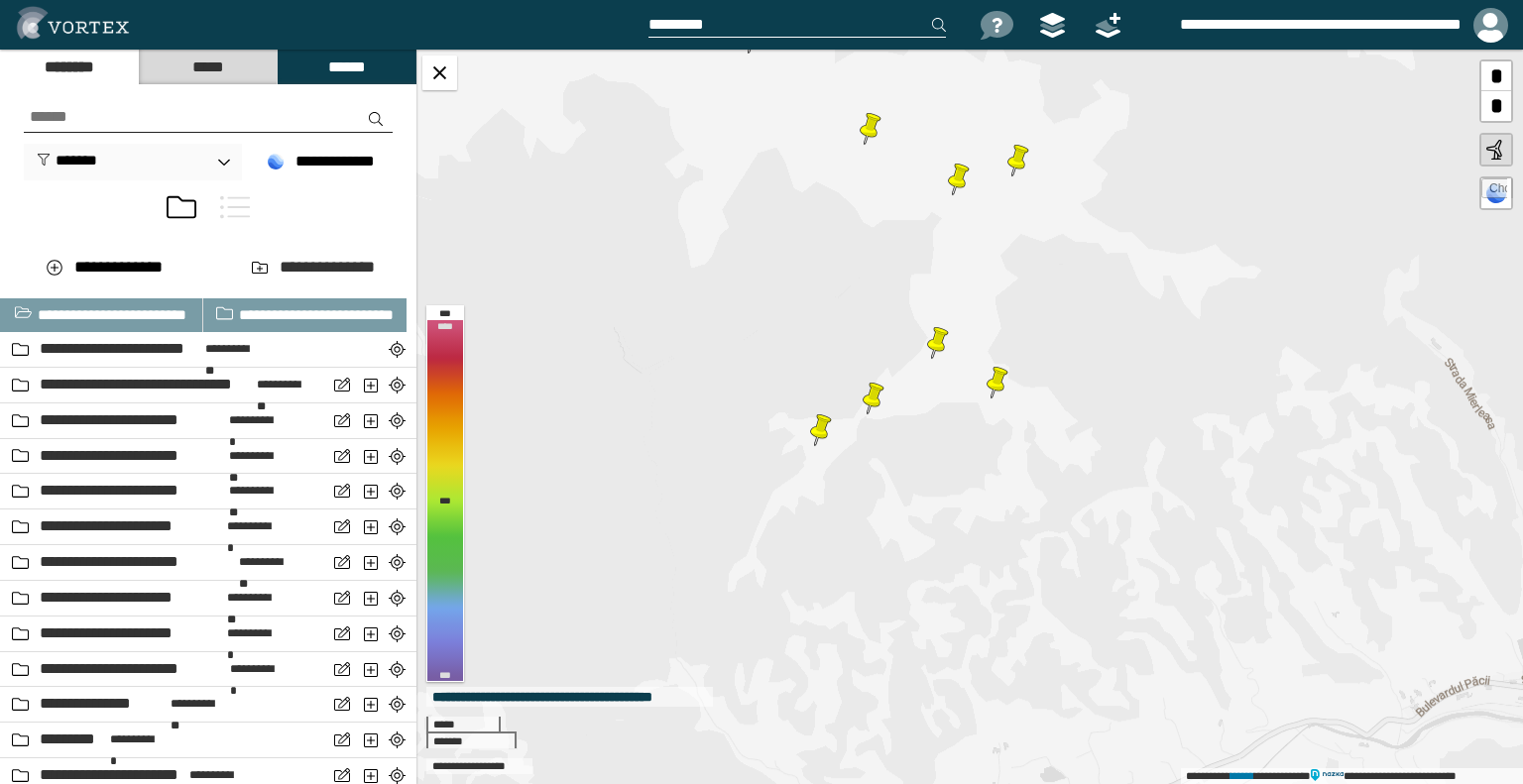 drag, startPoint x: 916, startPoint y: 551, endPoint x: 848, endPoint y: 303, distance: 257.15365 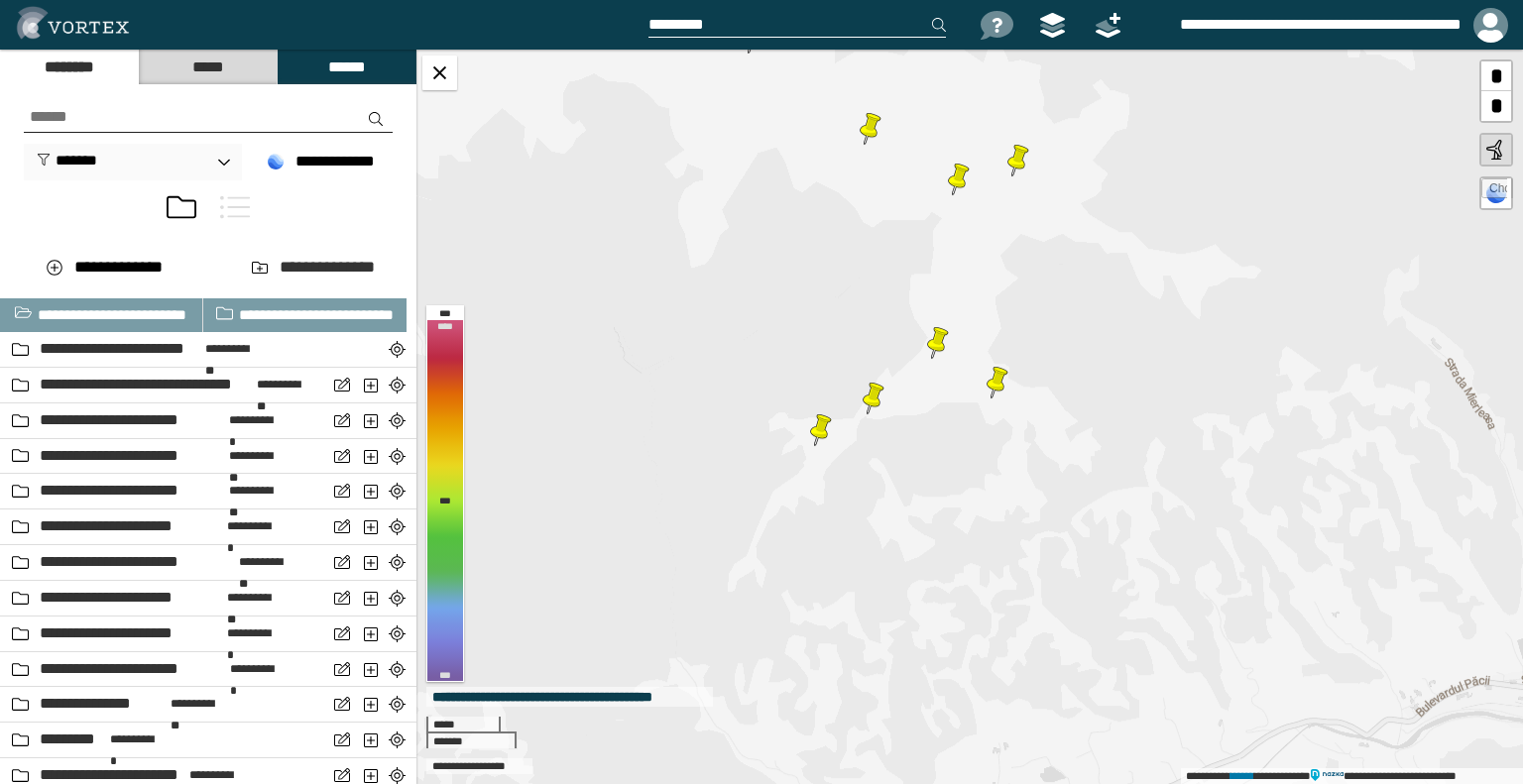 click on "**********" at bounding box center (970, 416) 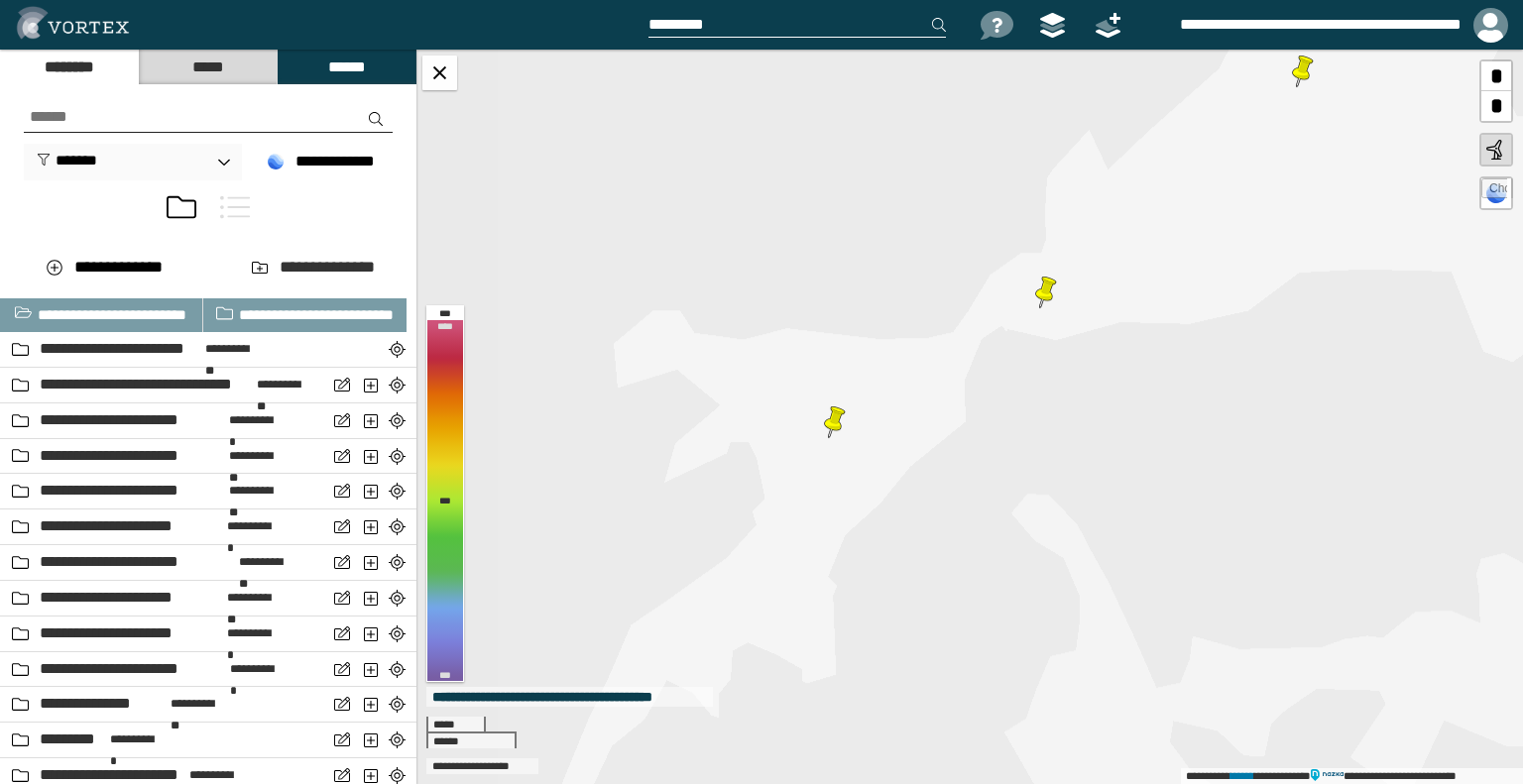 click on "**********" at bounding box center (970, 416) 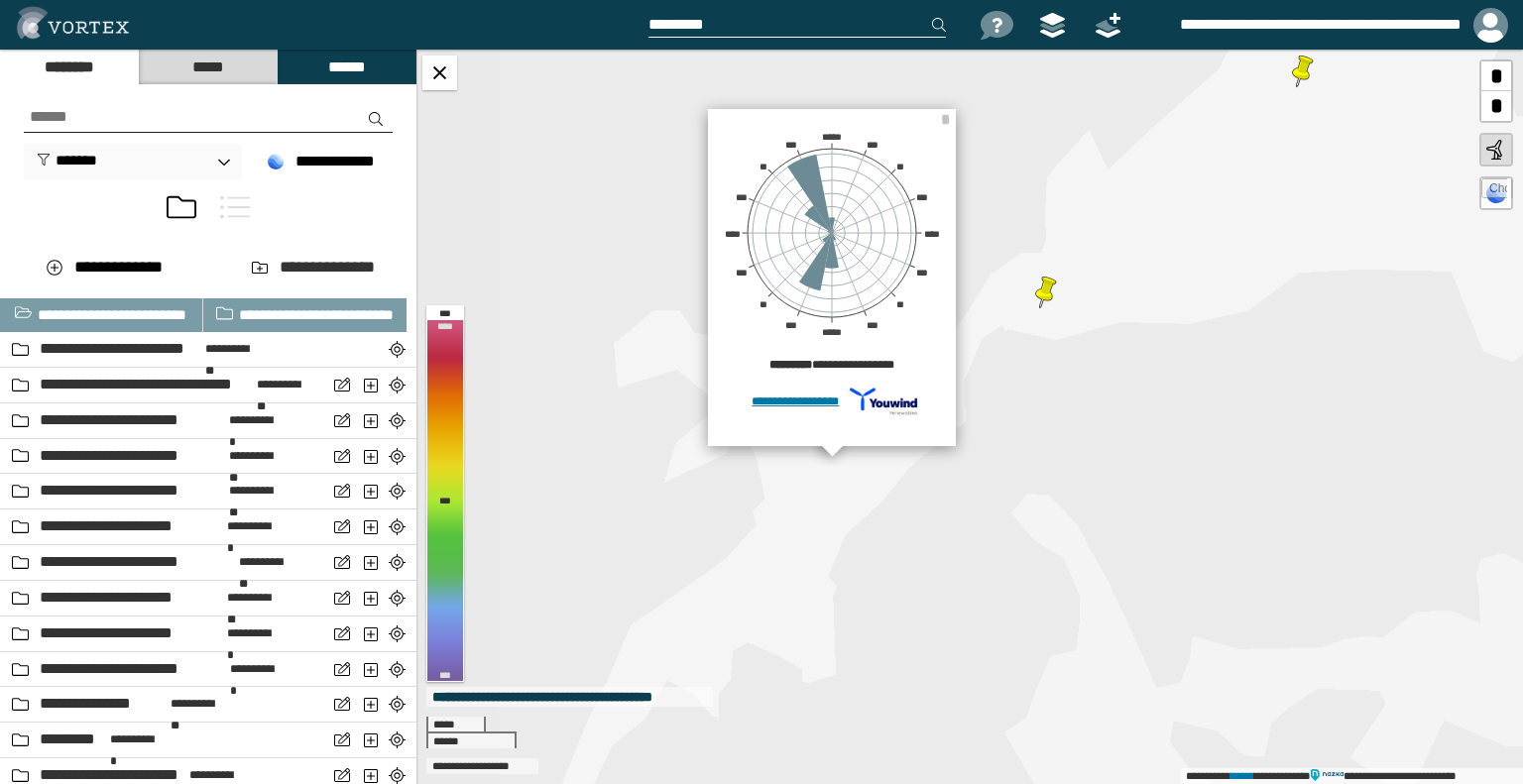 click on "**********" at bounding box center [970, 416] 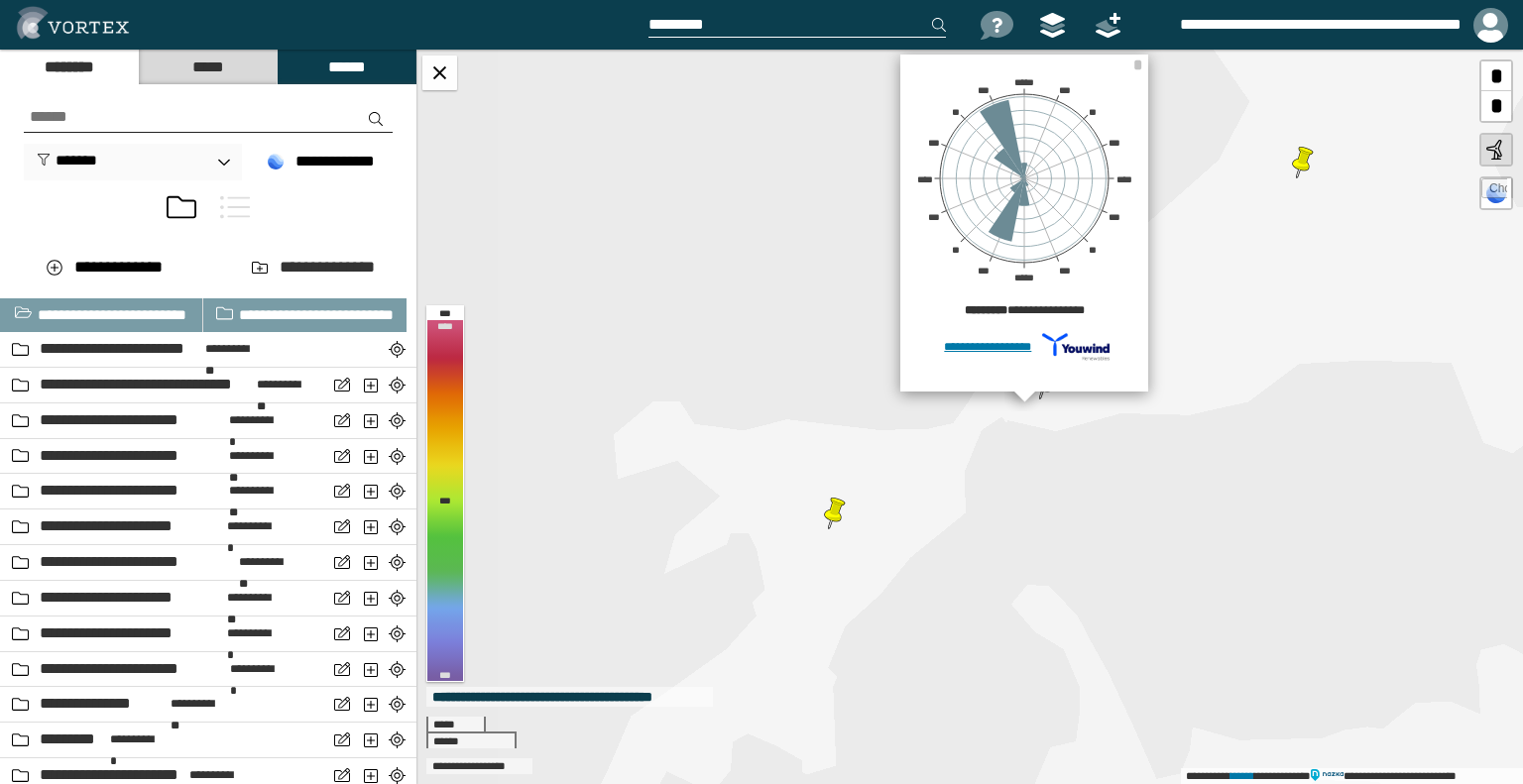 click on "**********" at bounding box center [970, 416] 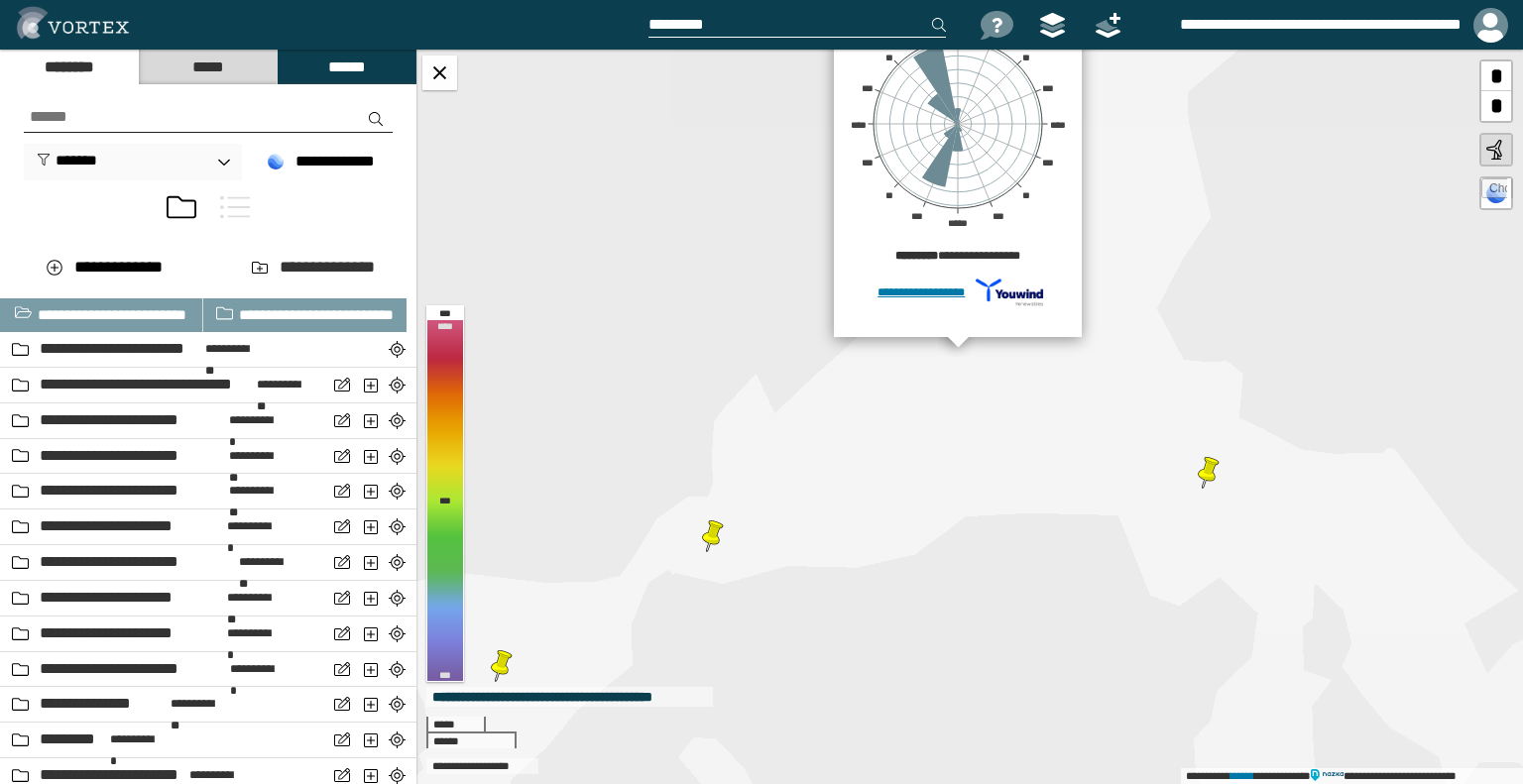 drag, startPoint x: 1226, startPoint y: 533, endPoint x: 879, endPoint y: 474, distance: 351.98011 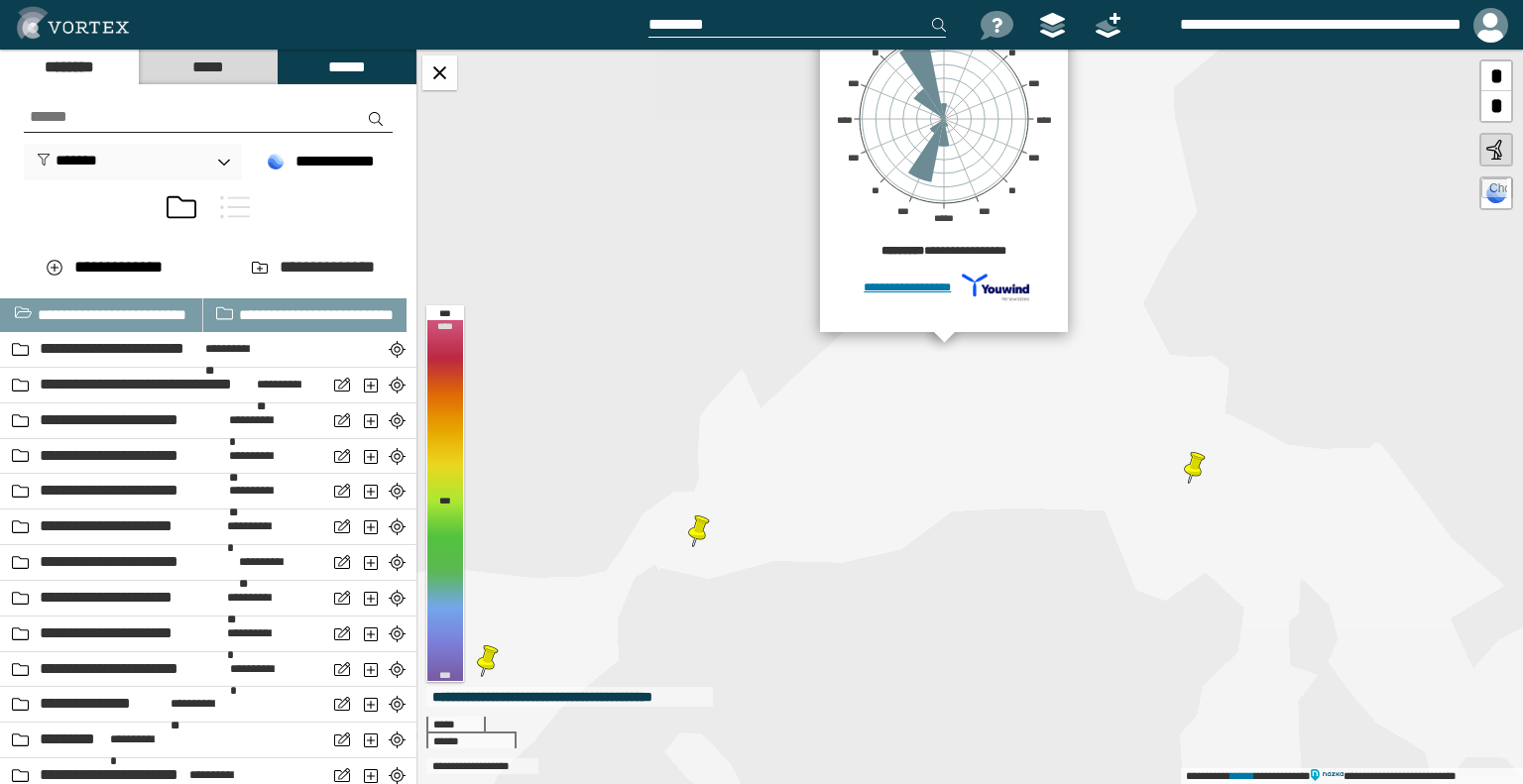 click on "**********" at bounding box center [970, 416] 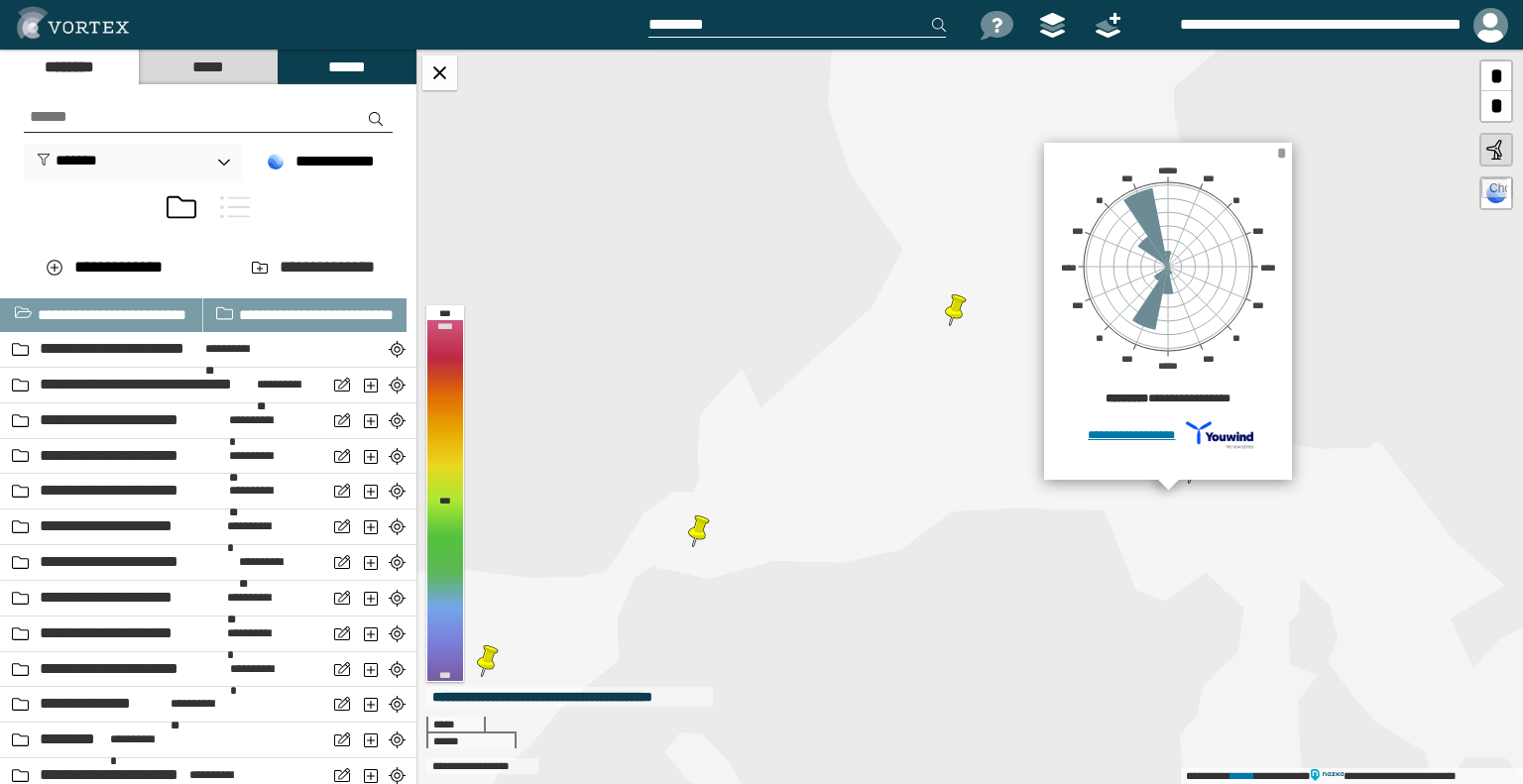 click on "*" at bounding box center (1281, 153) 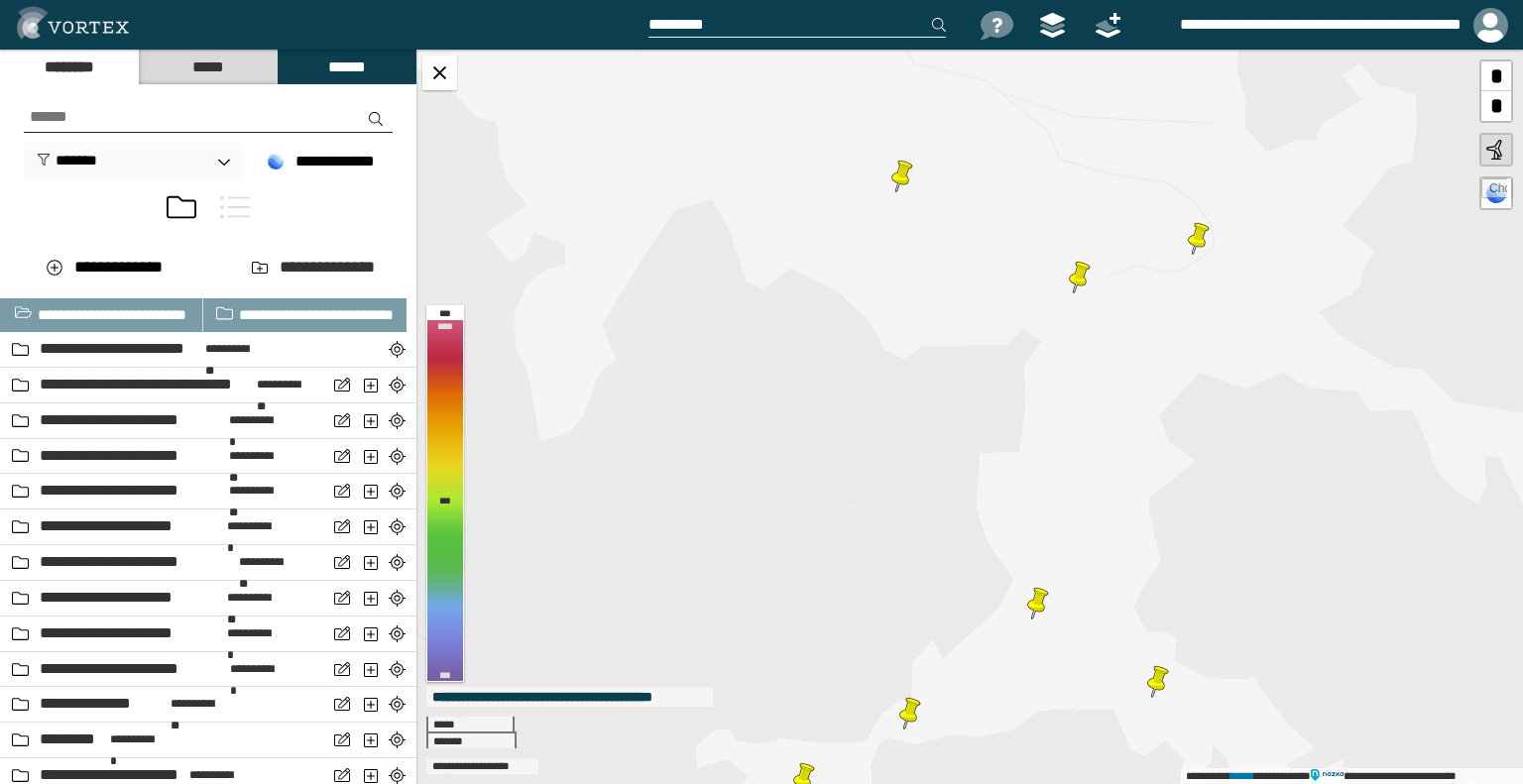 drag, startPoint x: 1187, startPoint y: 232, endPoint x: 1122, endPoint y: 497, distance: 272.8553 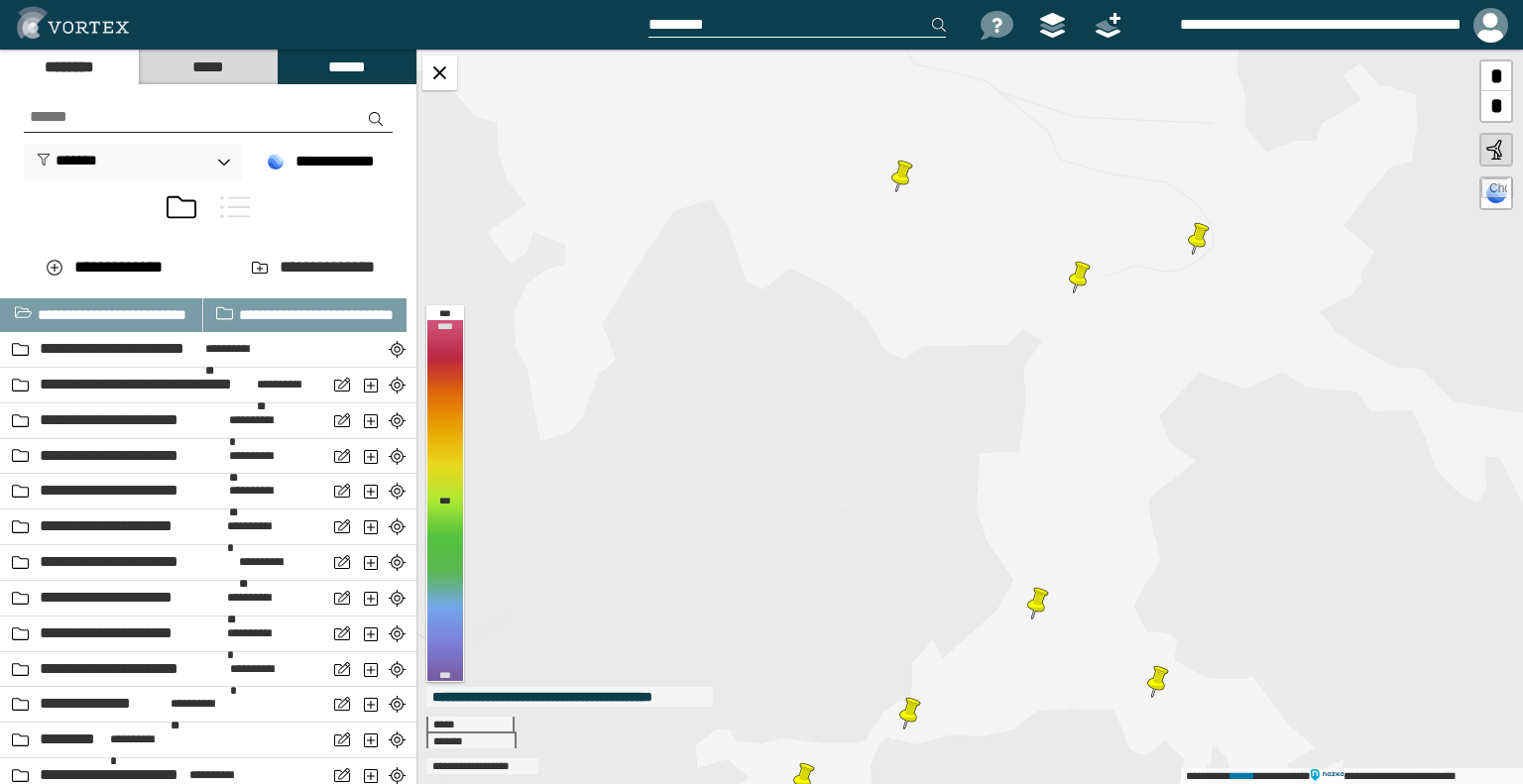 click on "**********" at bounding box center (970, 416) 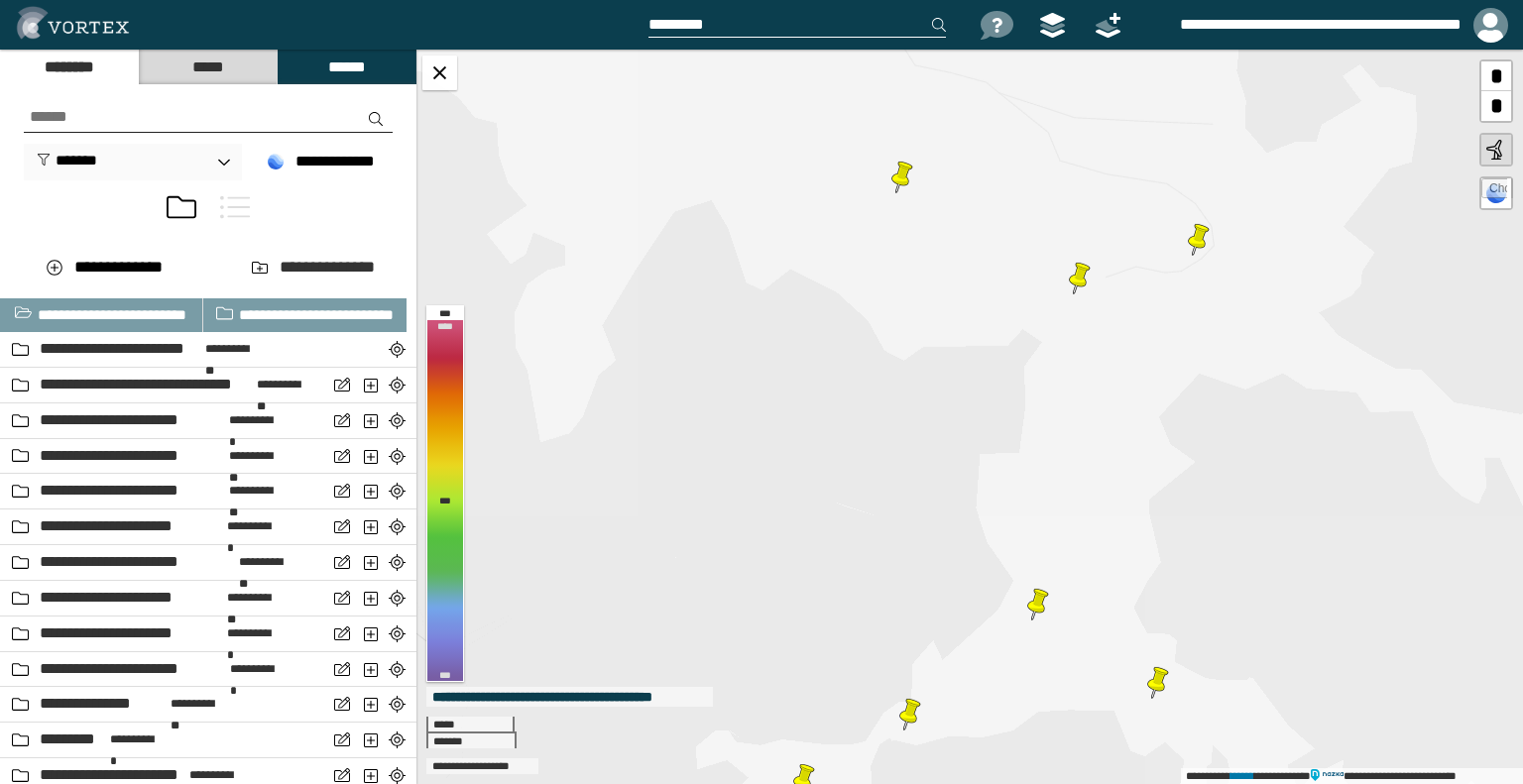click on "**********" at bounding box center (970, 416) 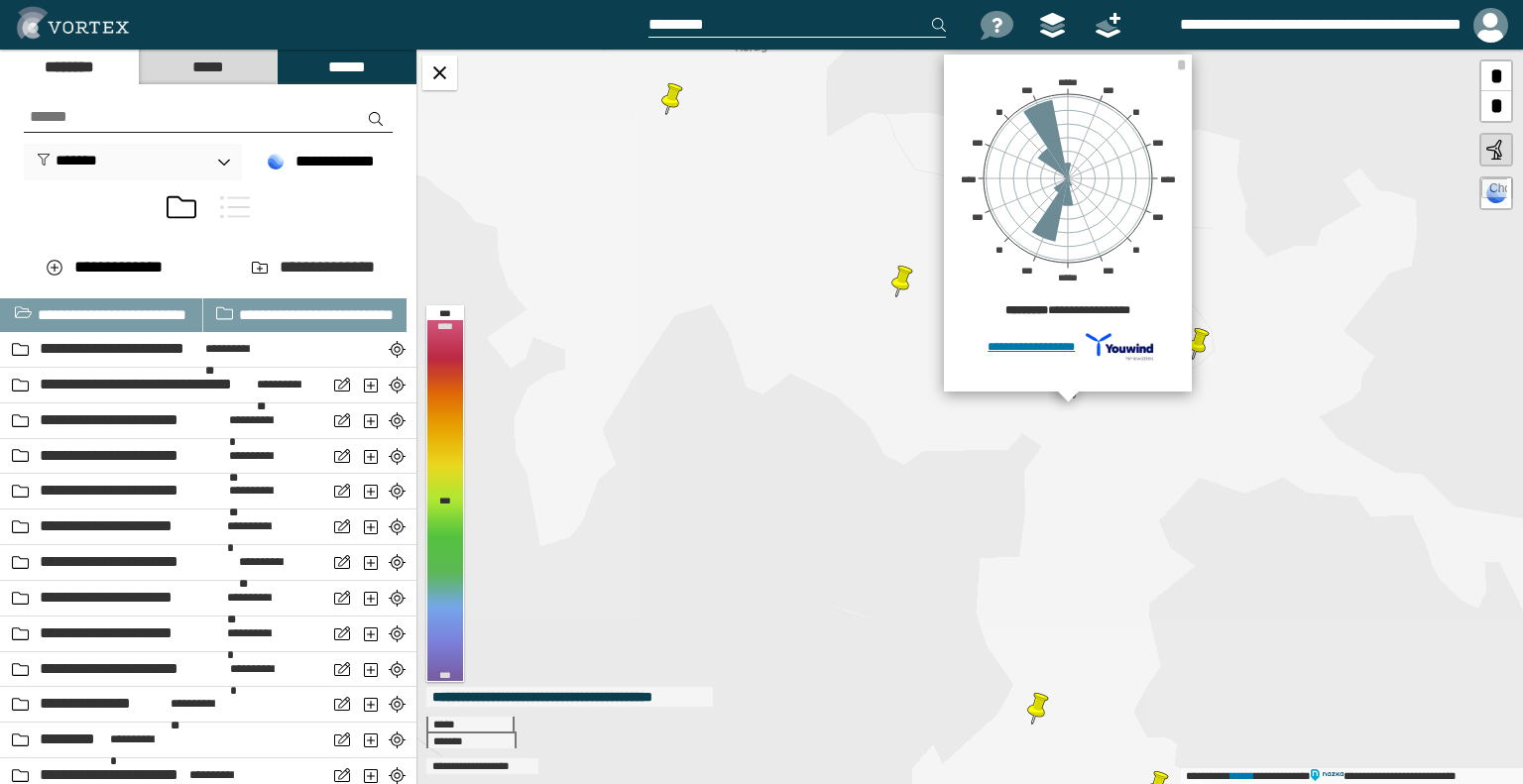click on "**********" at bounding box center [970, 416] 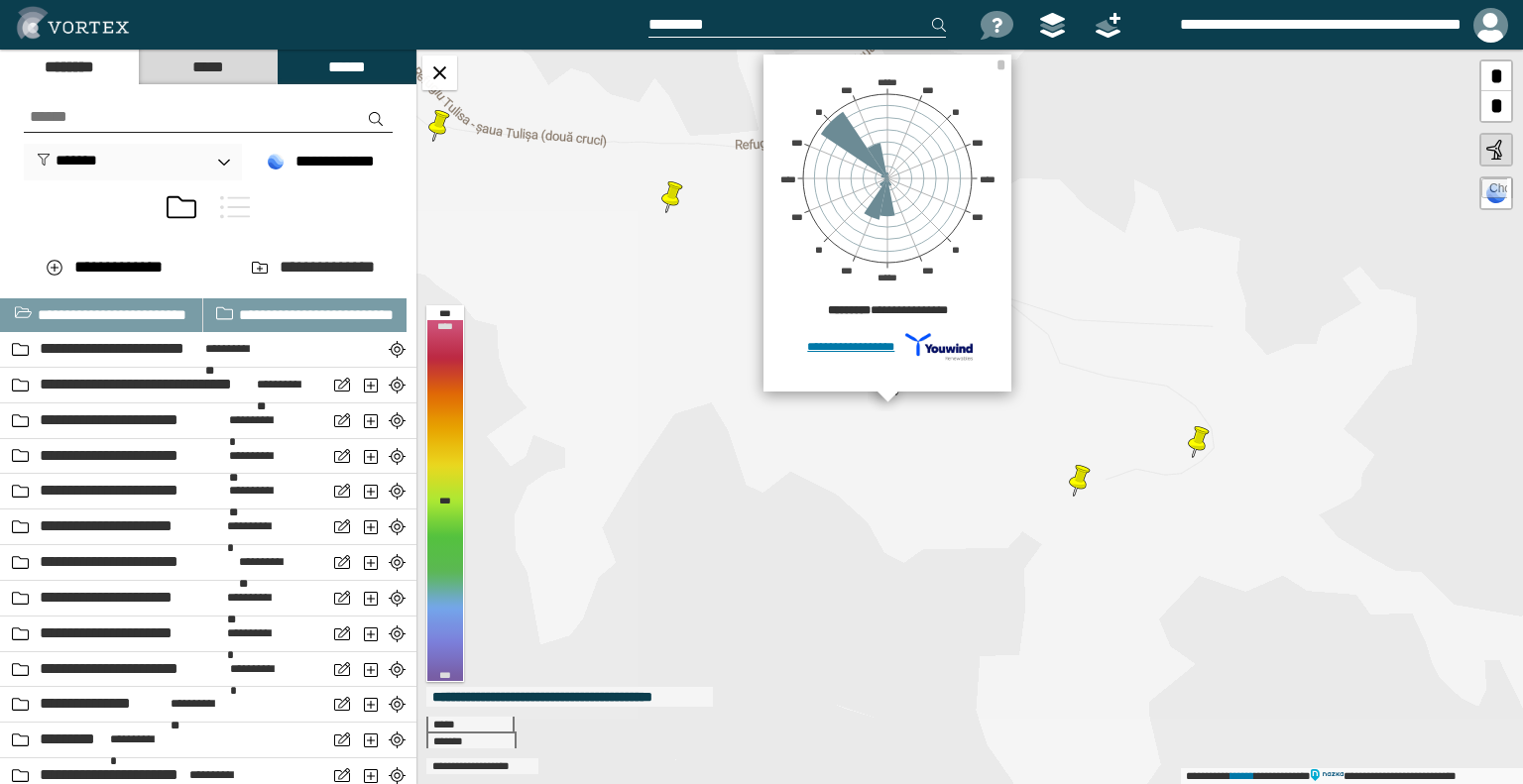 click on "**********" at bounding box center (970, 416) 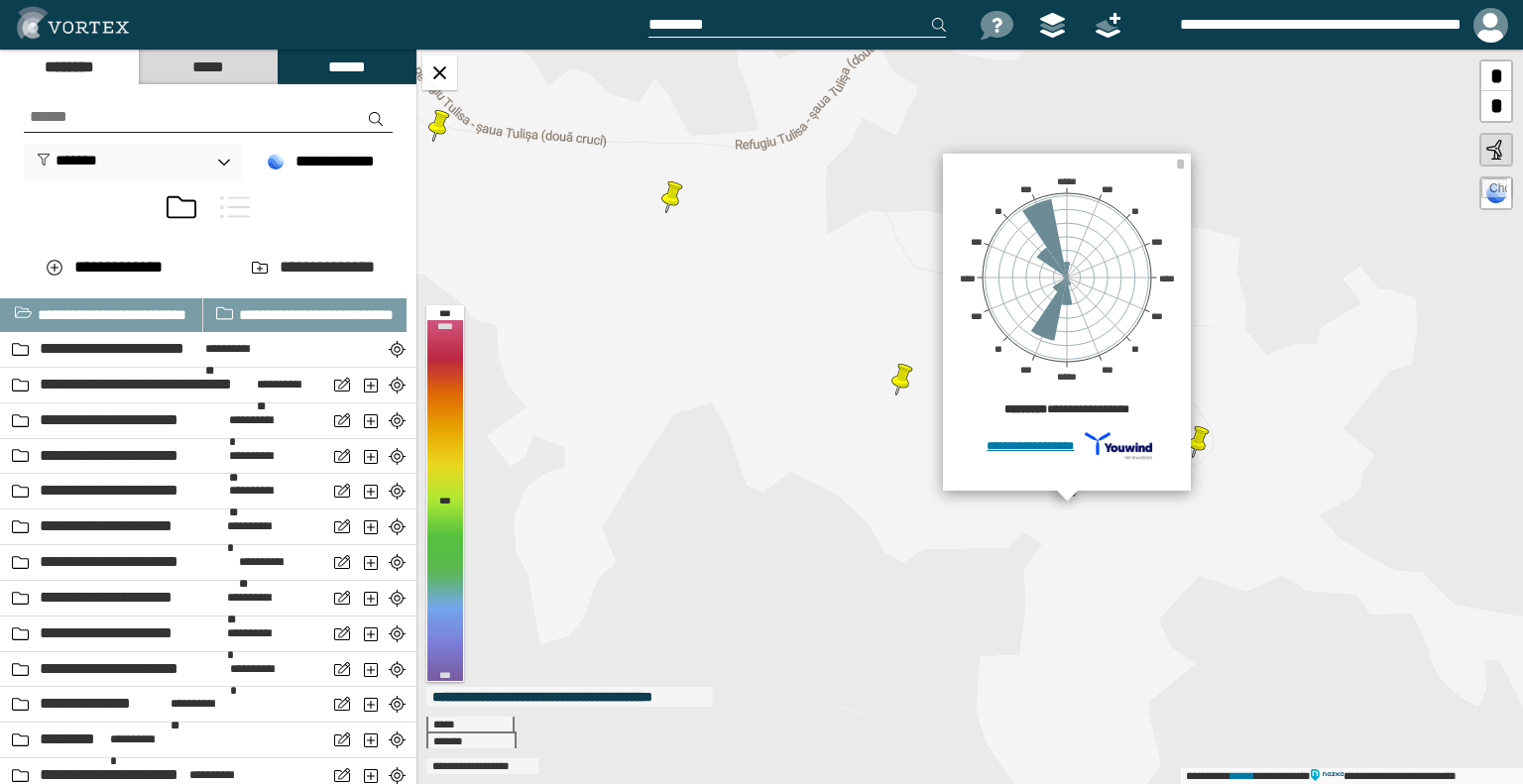 click on "**********" at bounding box center (970, 416) 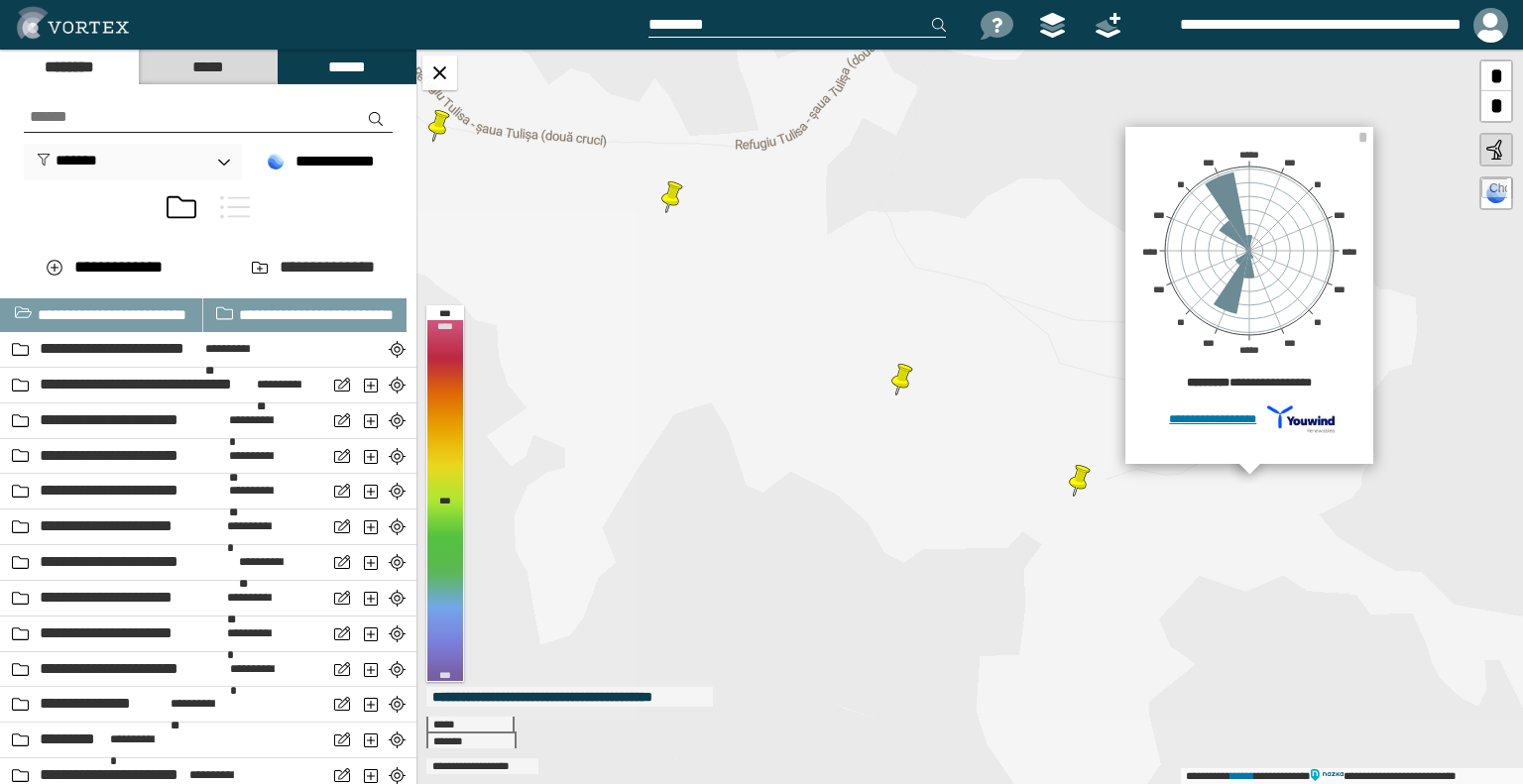 click on "**********" at bounding box center [970, 416] 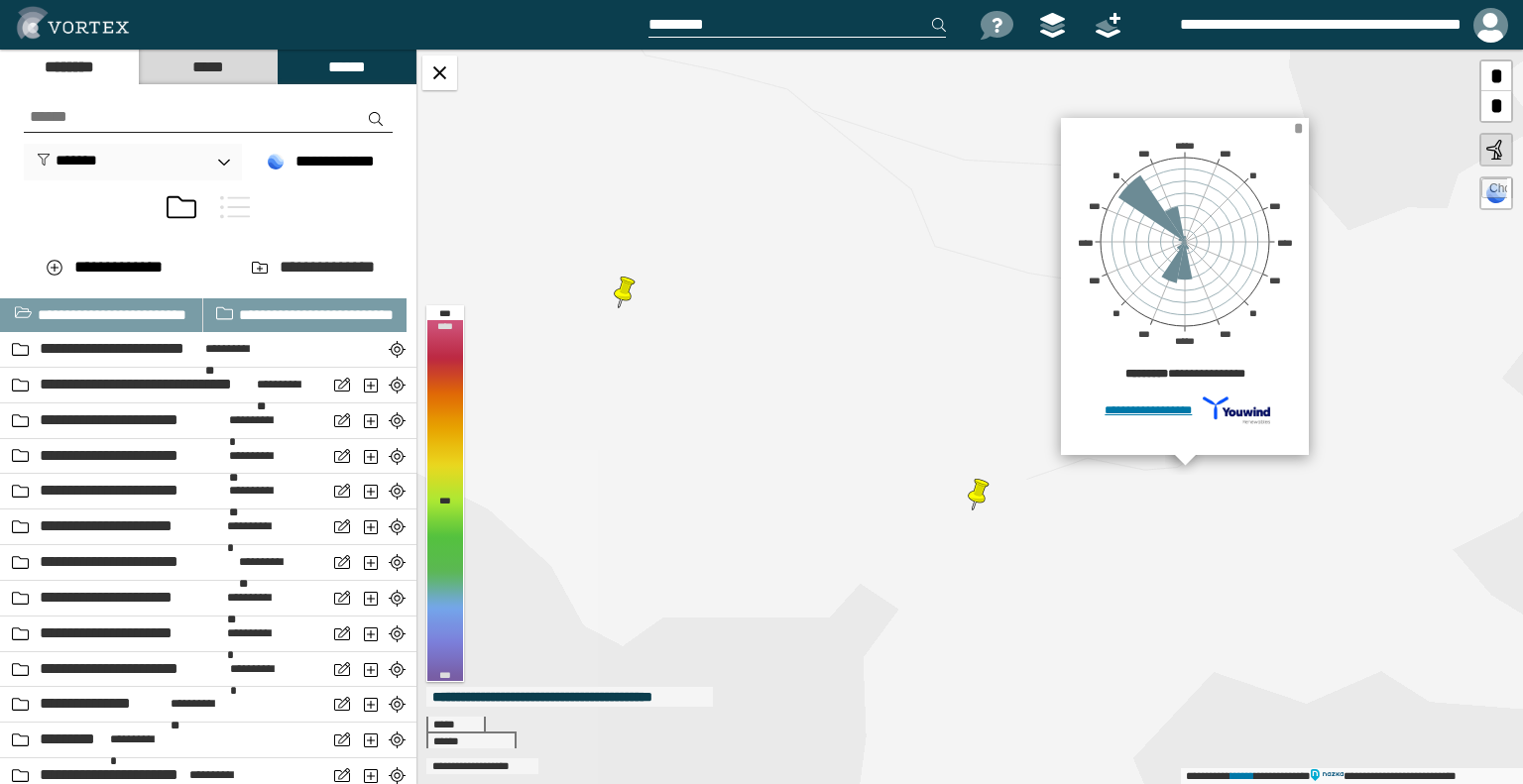 click on "*" at bounding box center (1298, 128) 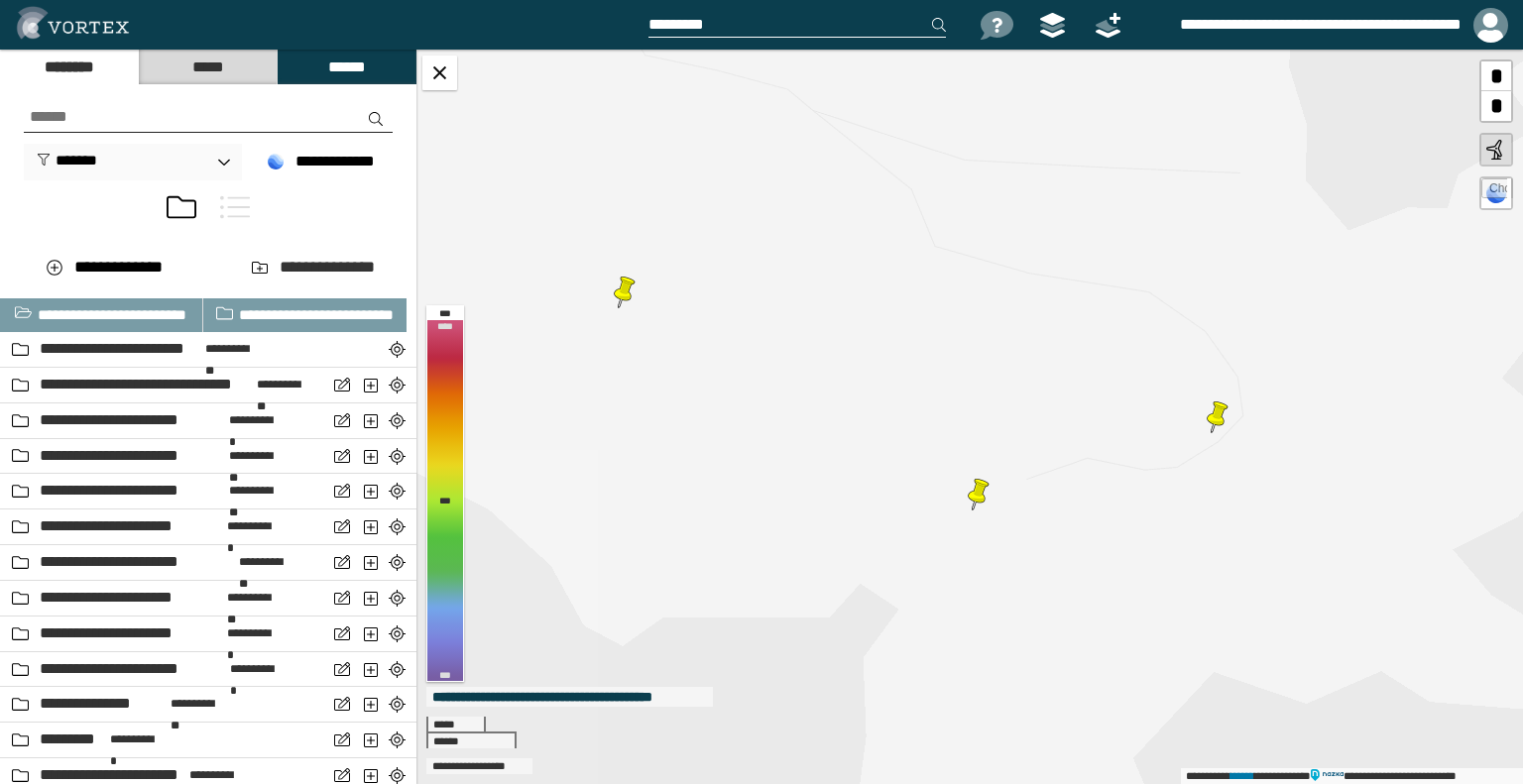 click on "**********" at bounding box center [970, 416] 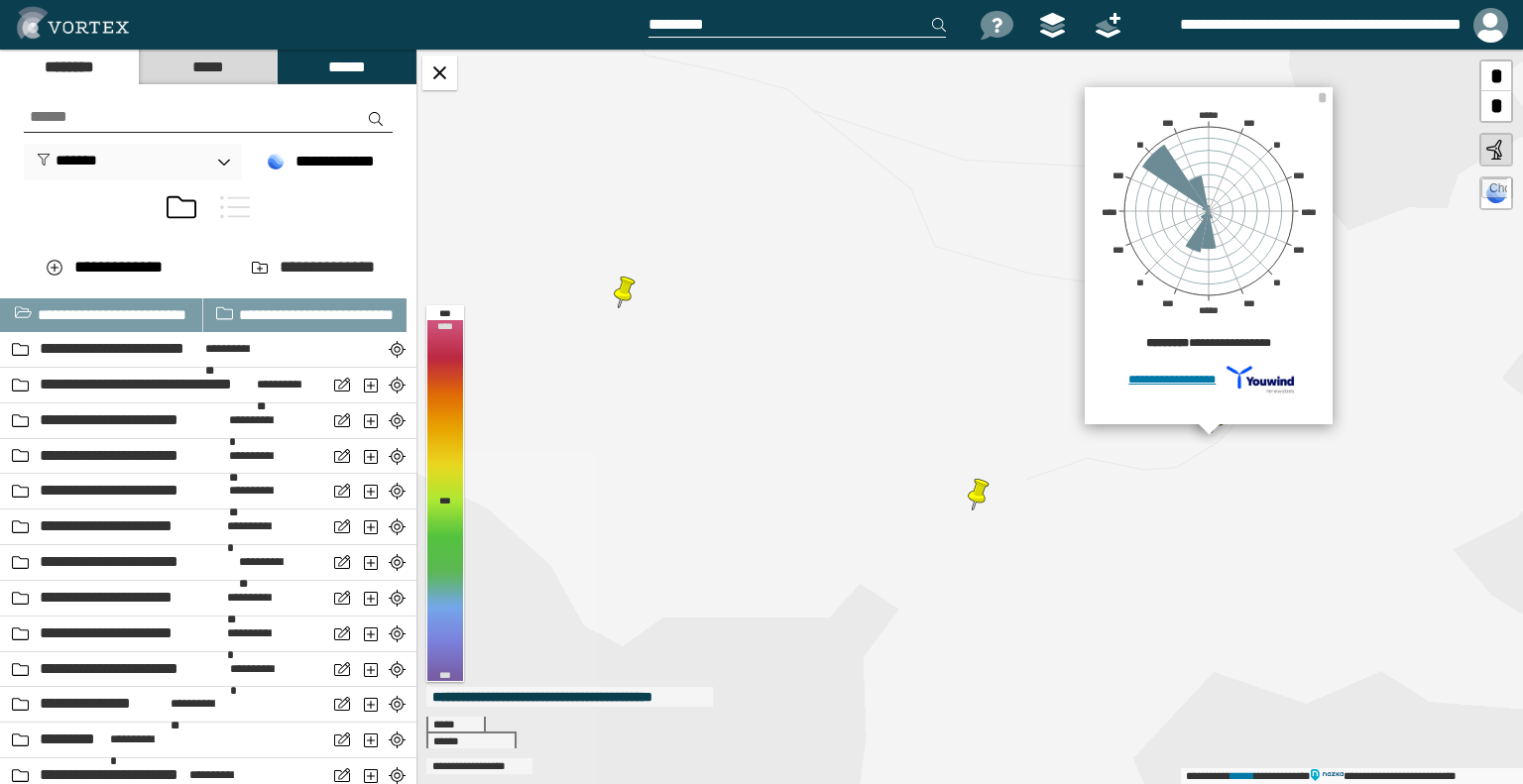 click on "**********" at bounding box center (970, 416) 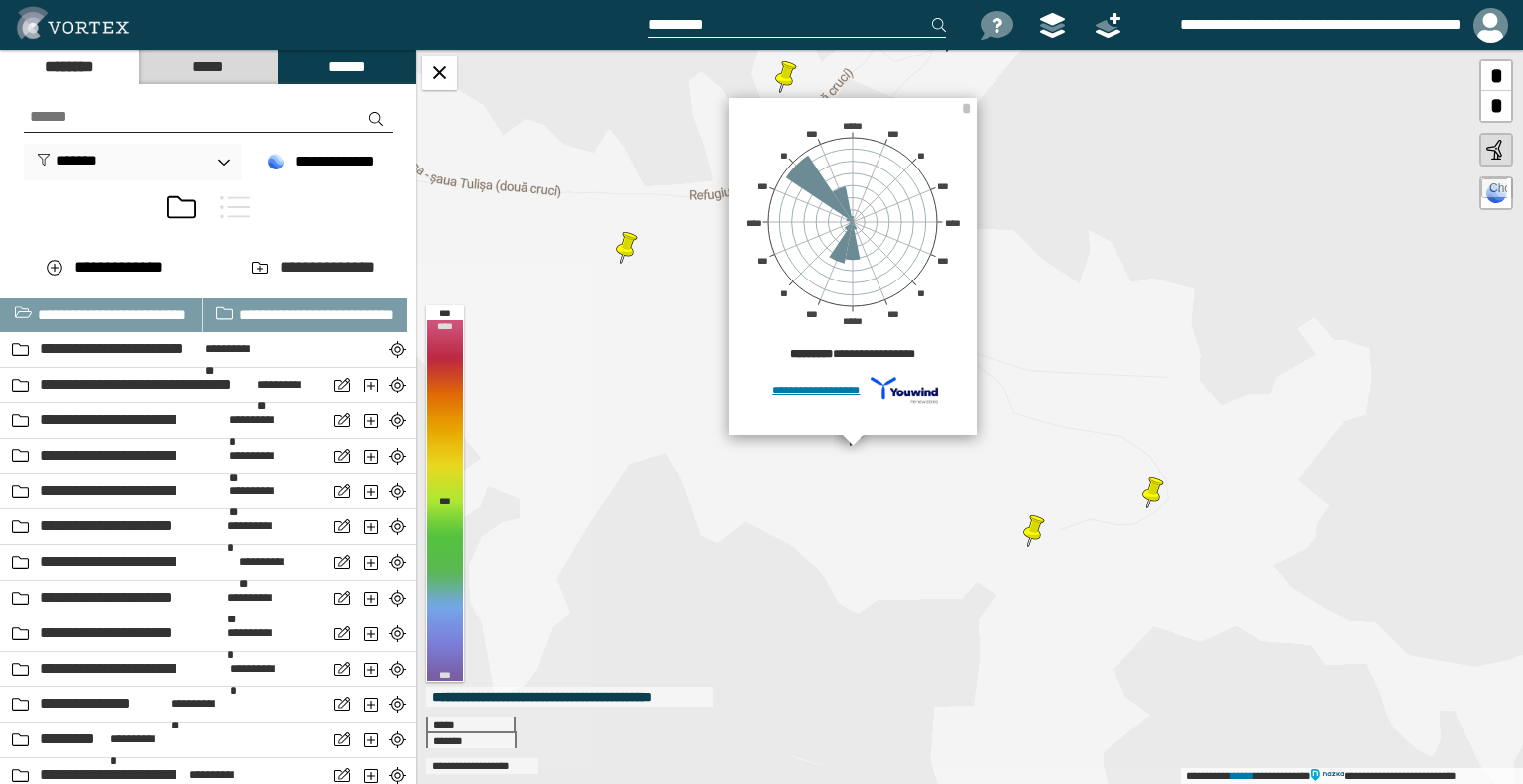 click on "**********" at bounding box center (970, 416) 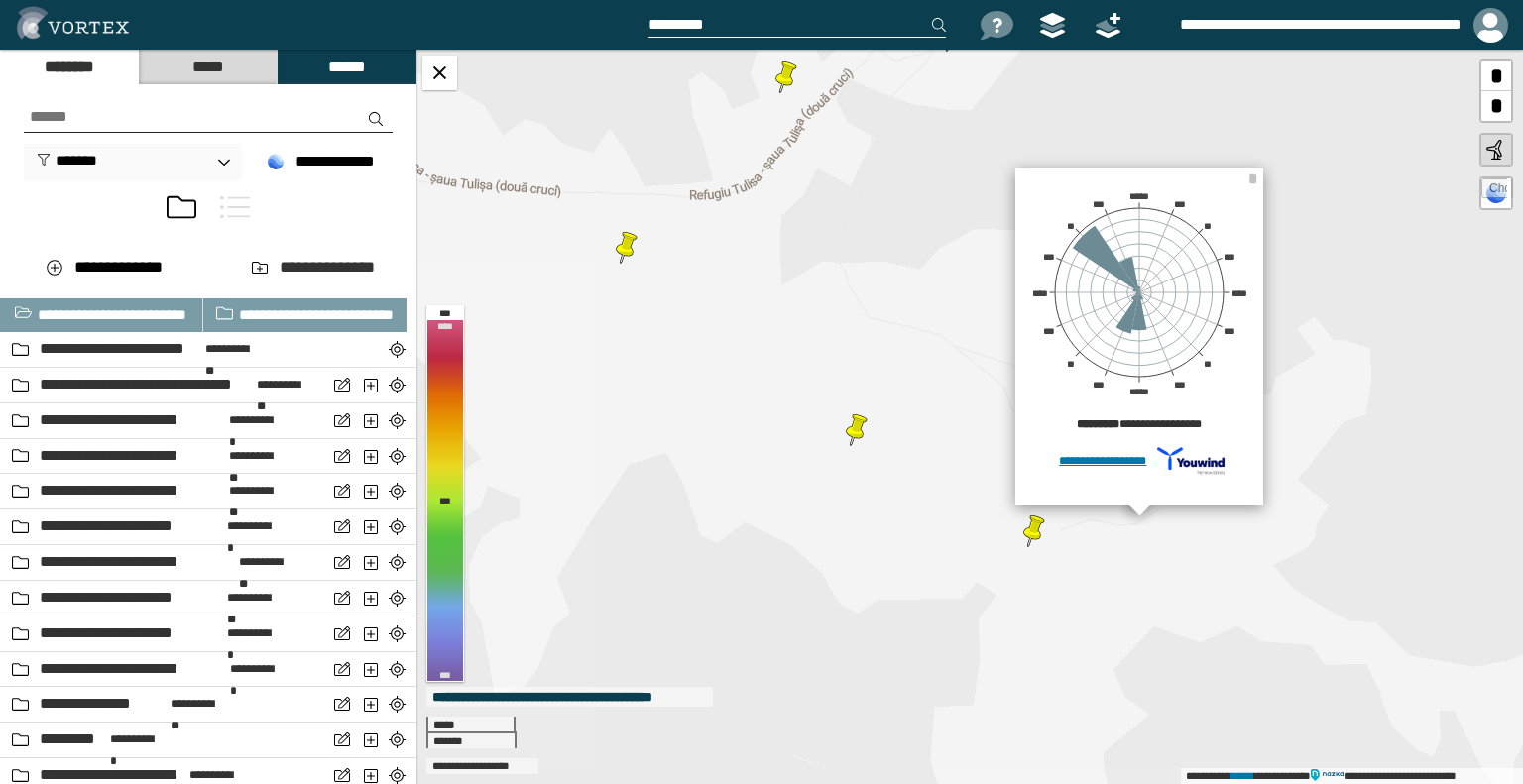 click on "**********" at bounding box center (970, 416) 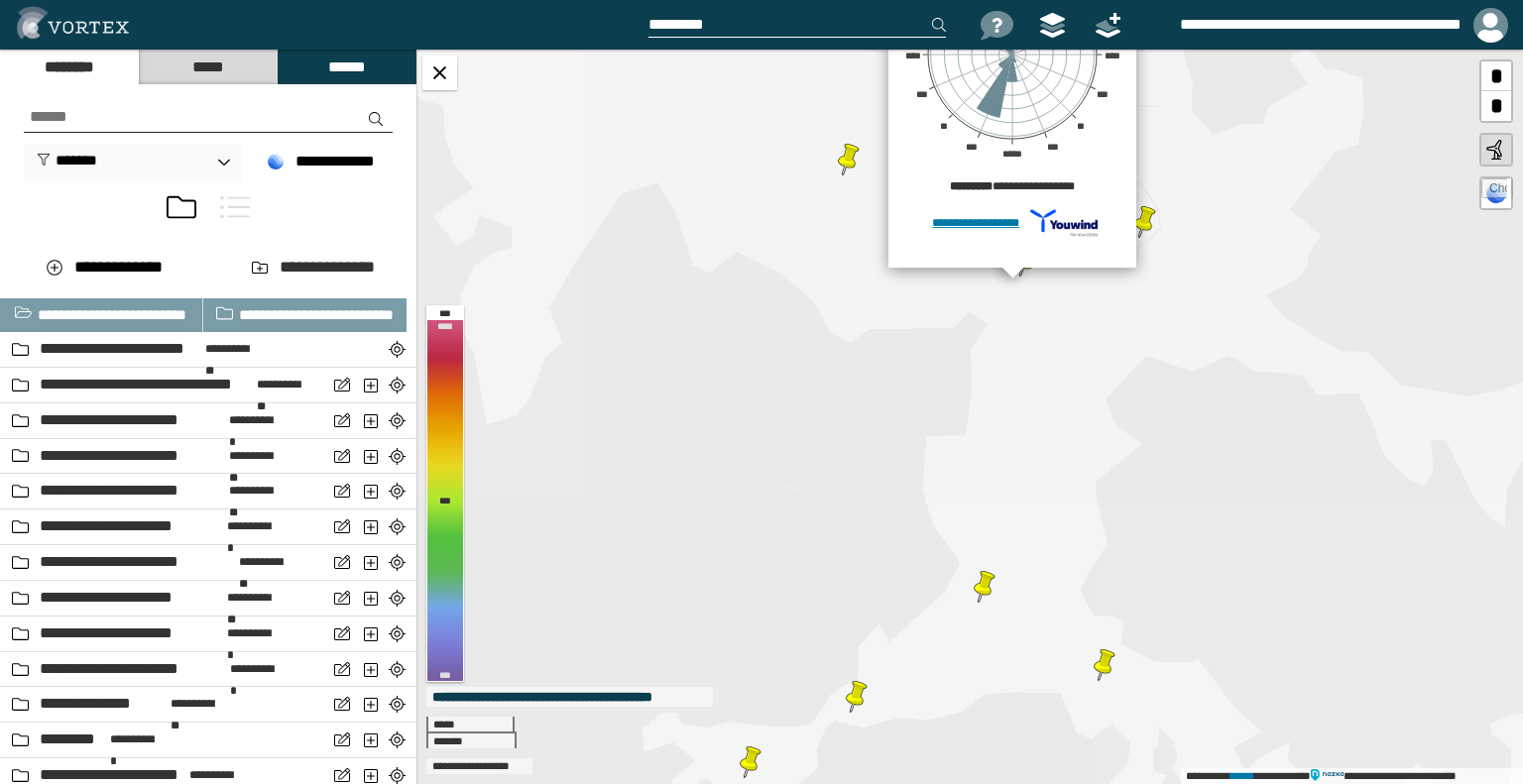 drag, startPoint x: 1253, startPoint y: 480, endPoint x: 1242, endPoint y: 221, distance: 259.2335 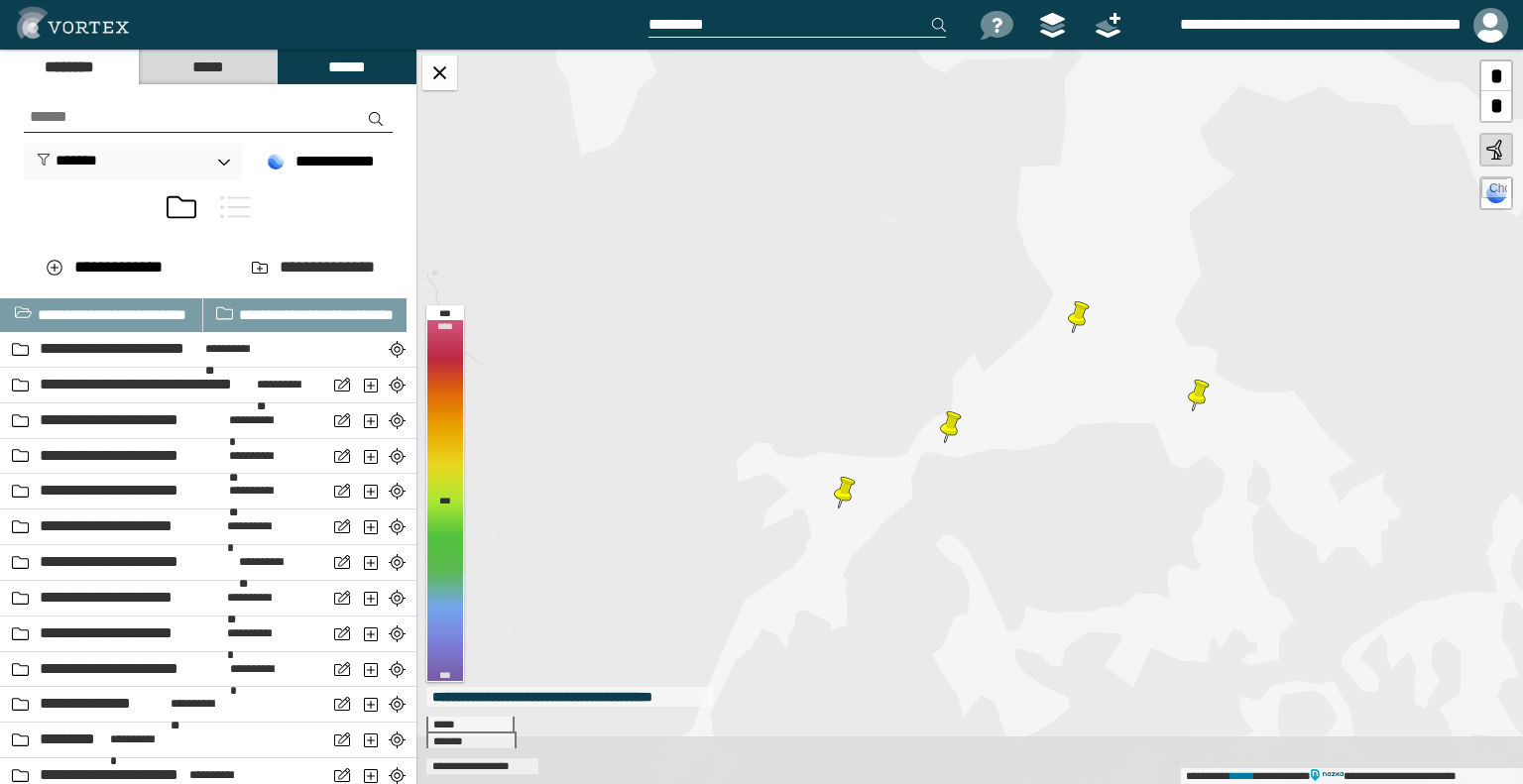 drag, startPoint x: 1105, startPoint y: 603, endPoint x: 1182, endPoint y: 387, distance: 229.31419 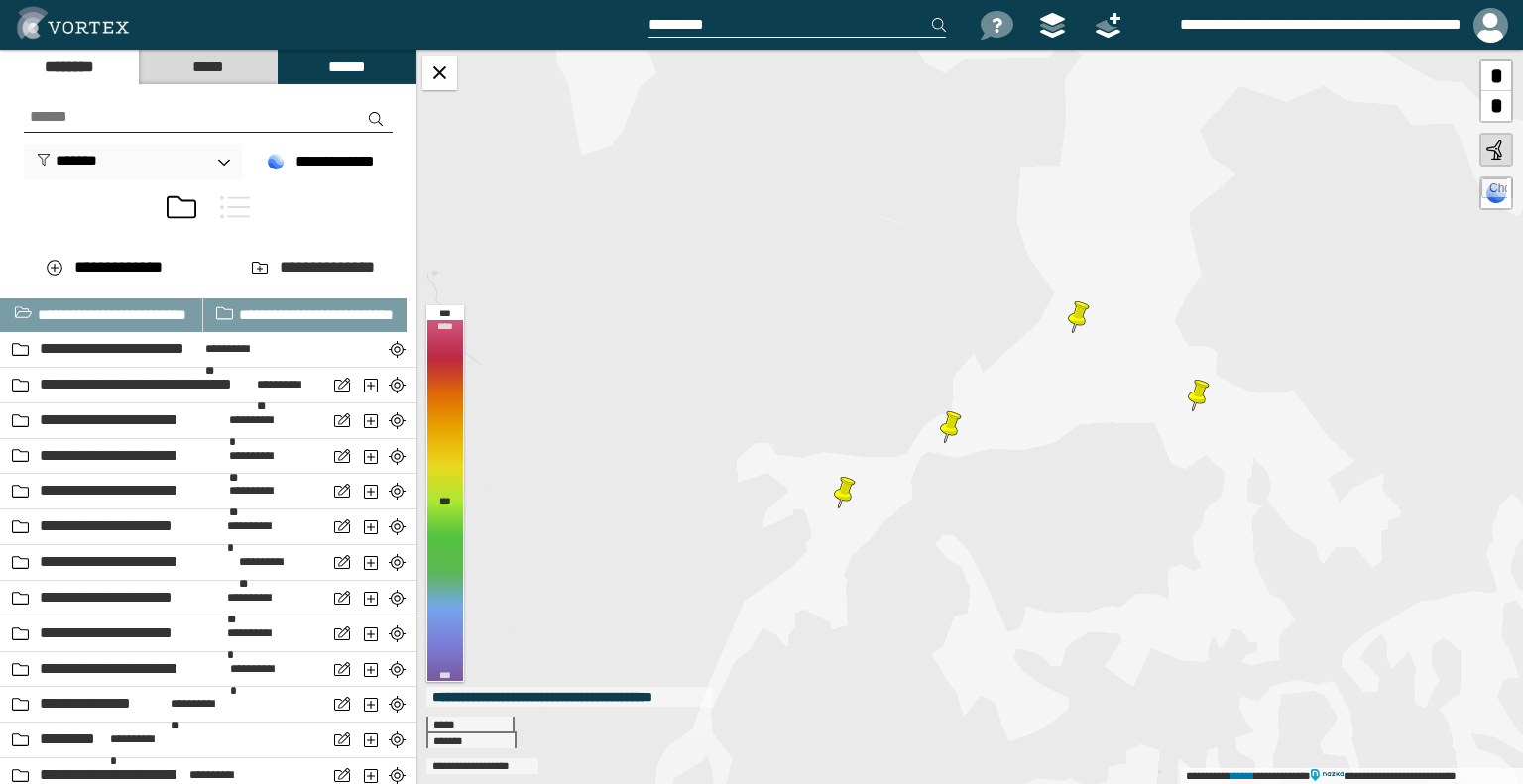 click on "**********" at bounding box center [970, 416] 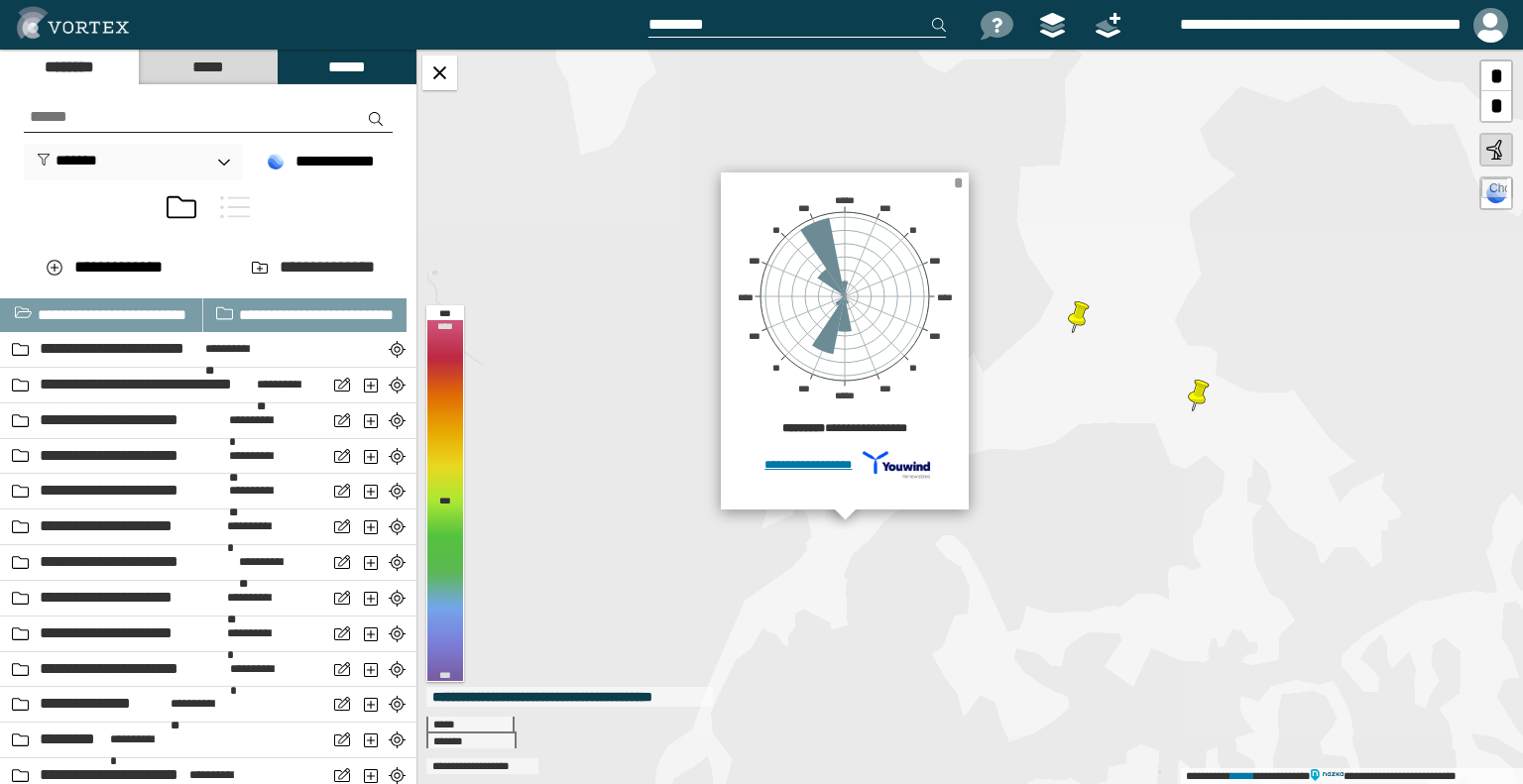 click on "*" at bounding box center (958, 182) 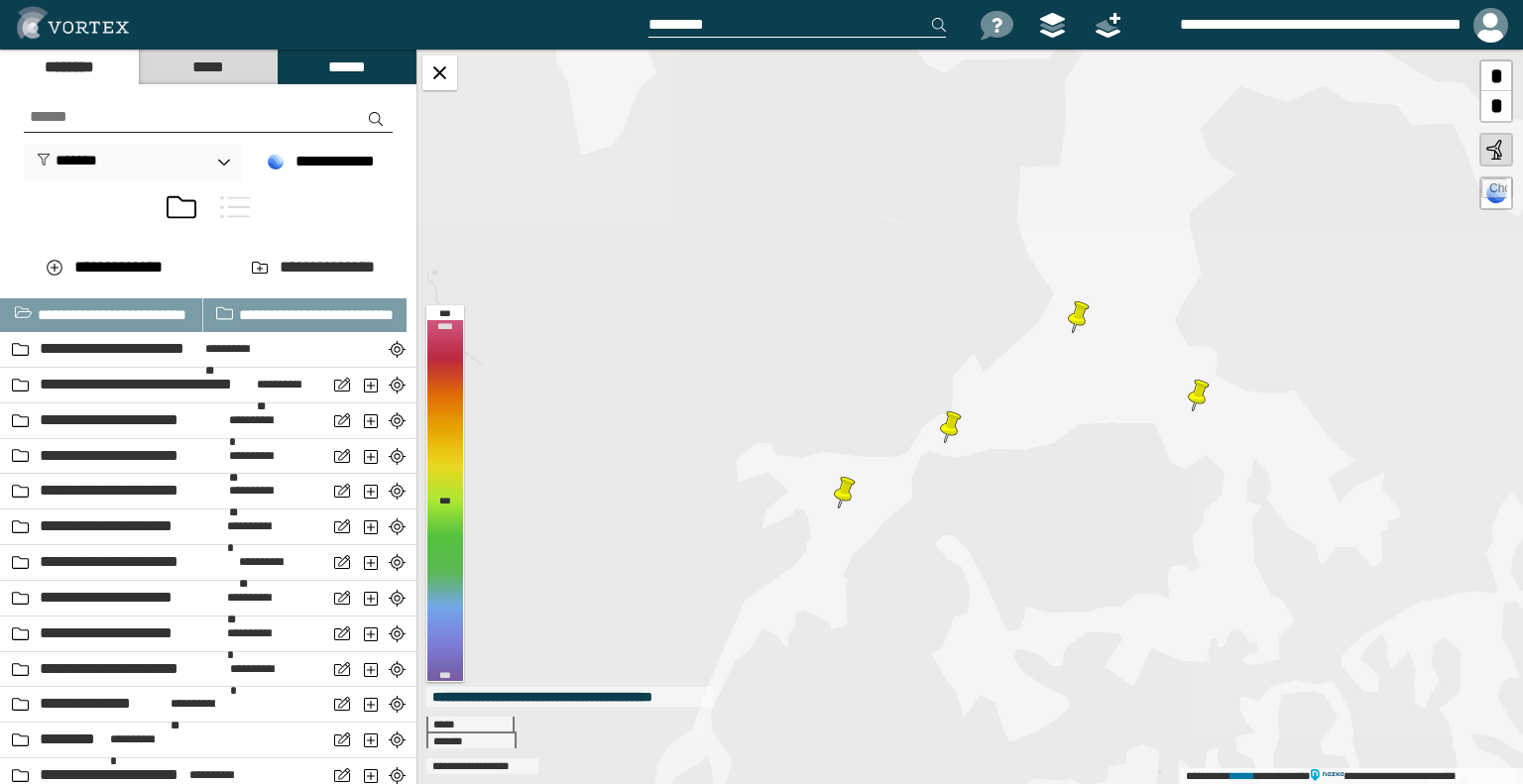 click on "**********" at bounding box center (970, 416) 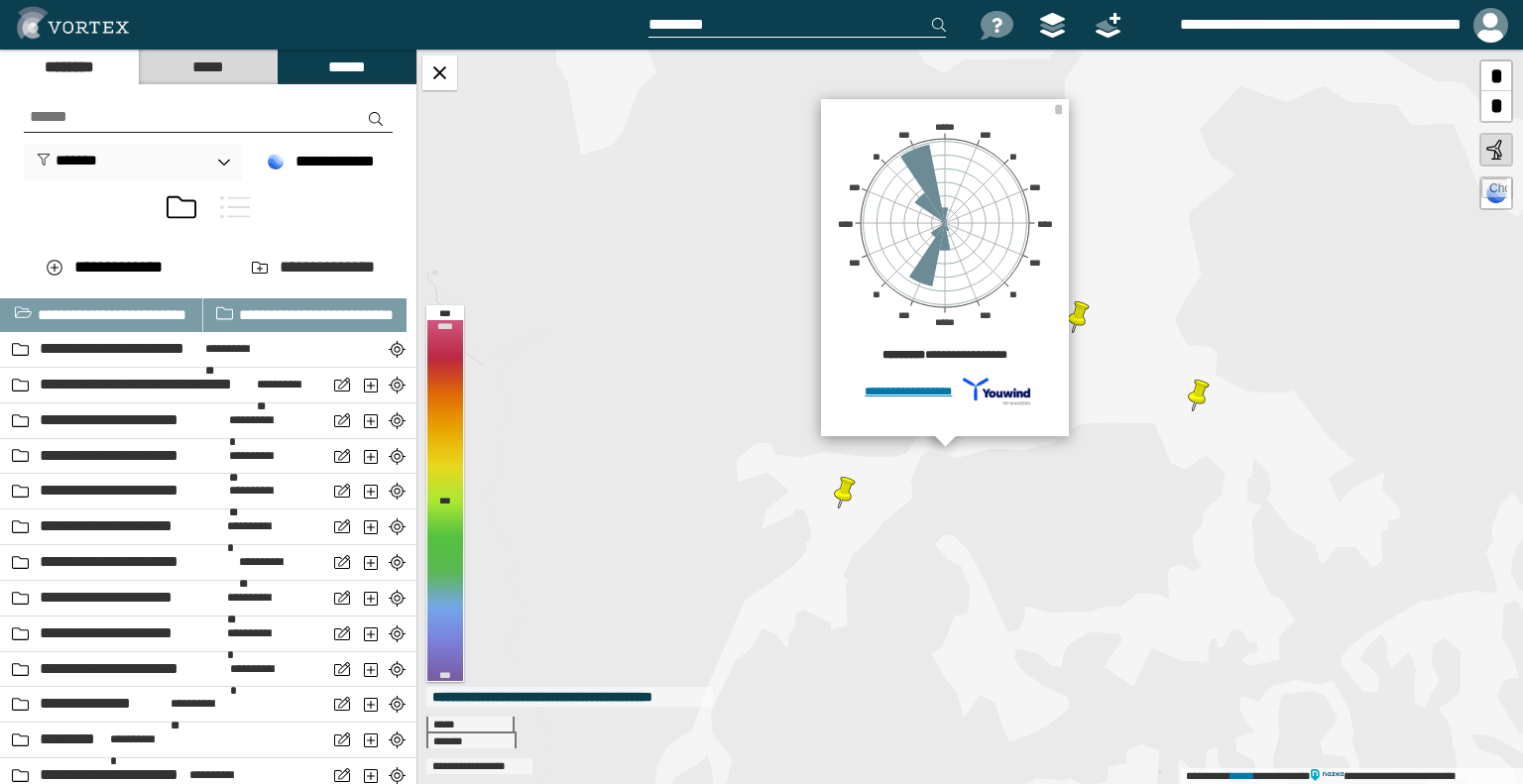 click on "***** *** ** *** **** *** ** *** ***** *** ** *** **** *** ** ***" at bounding box center [945, 223] 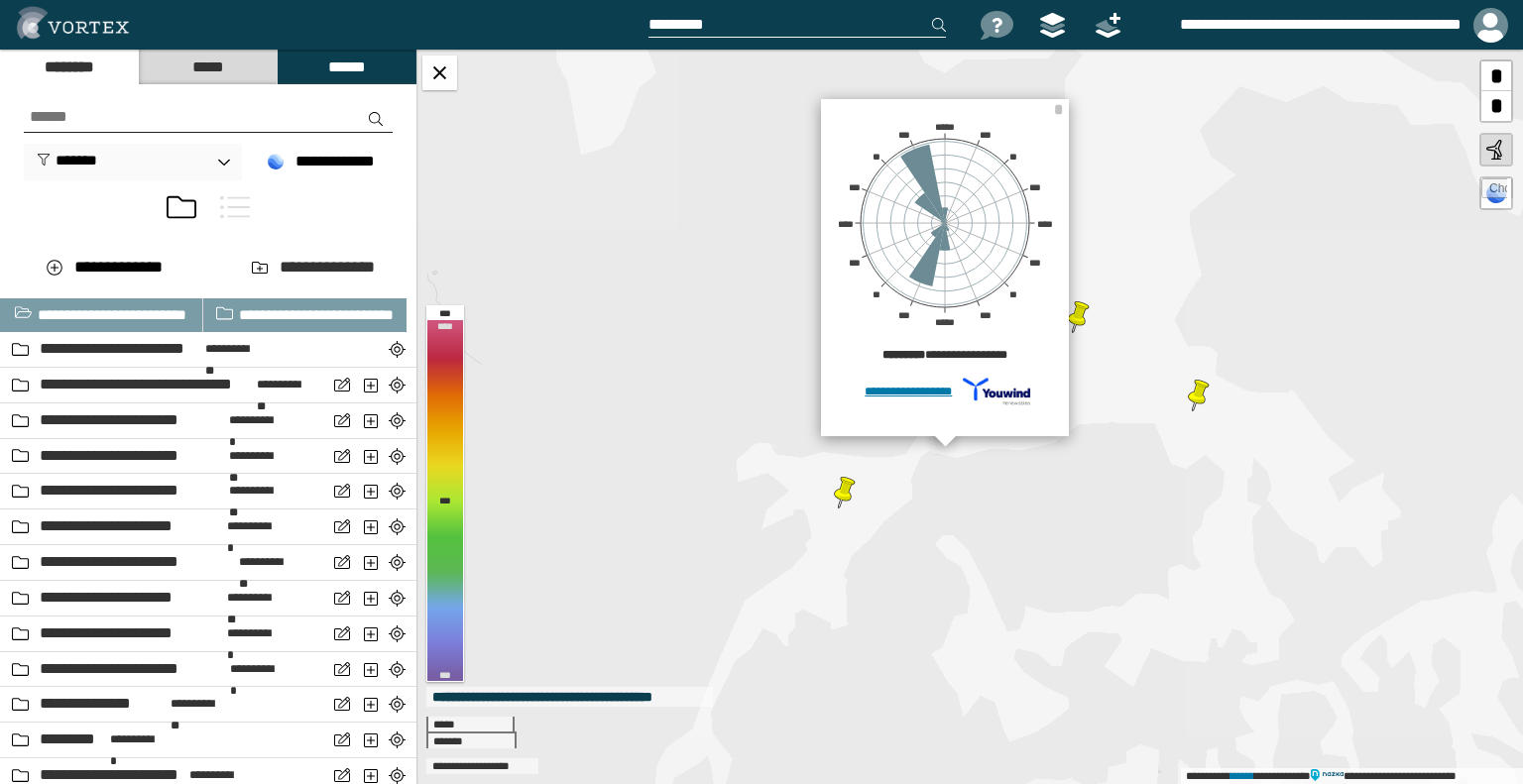 click on "**********" at bounding box center (970, 416) 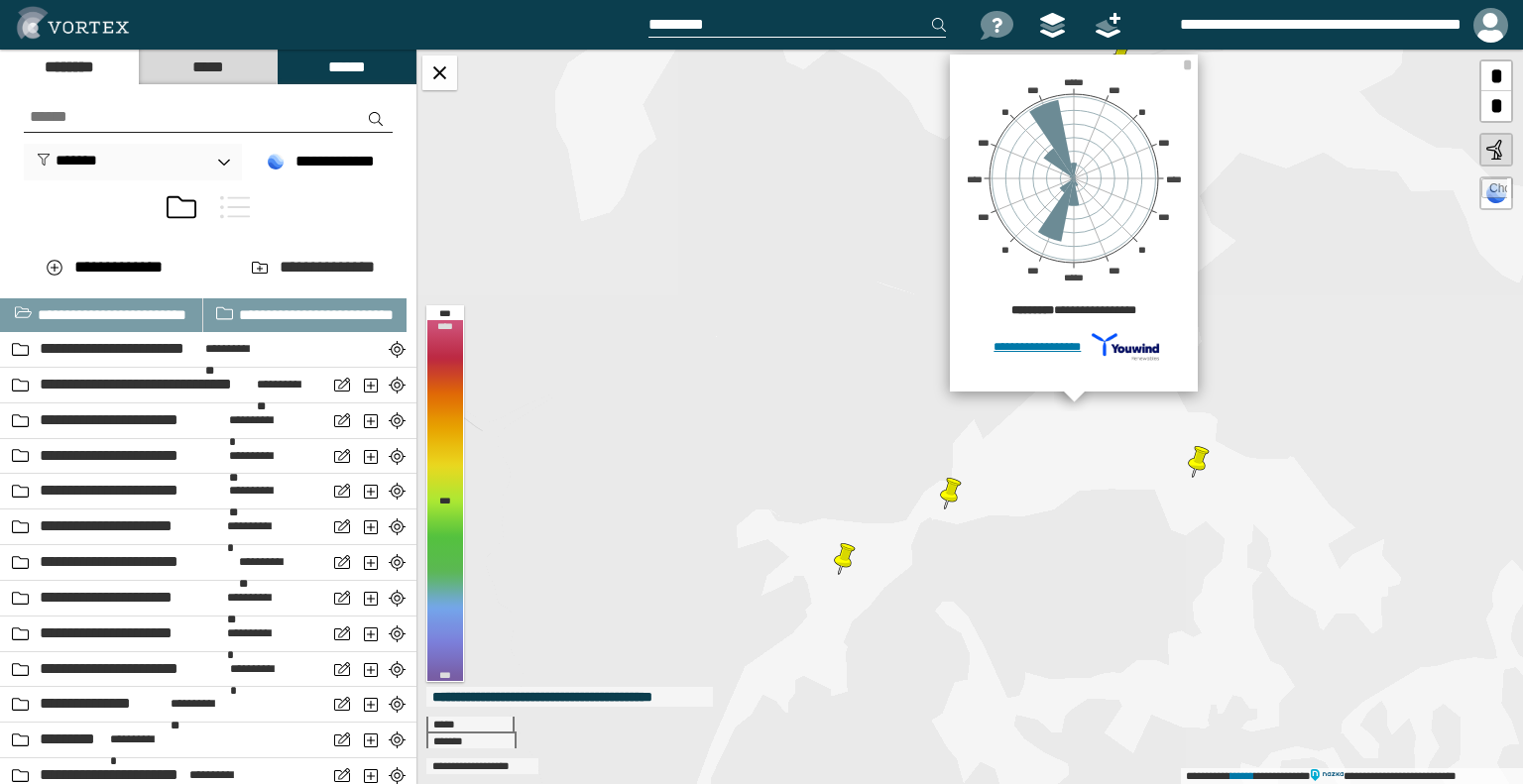 click on "**********" at bounding box center [970, 416] 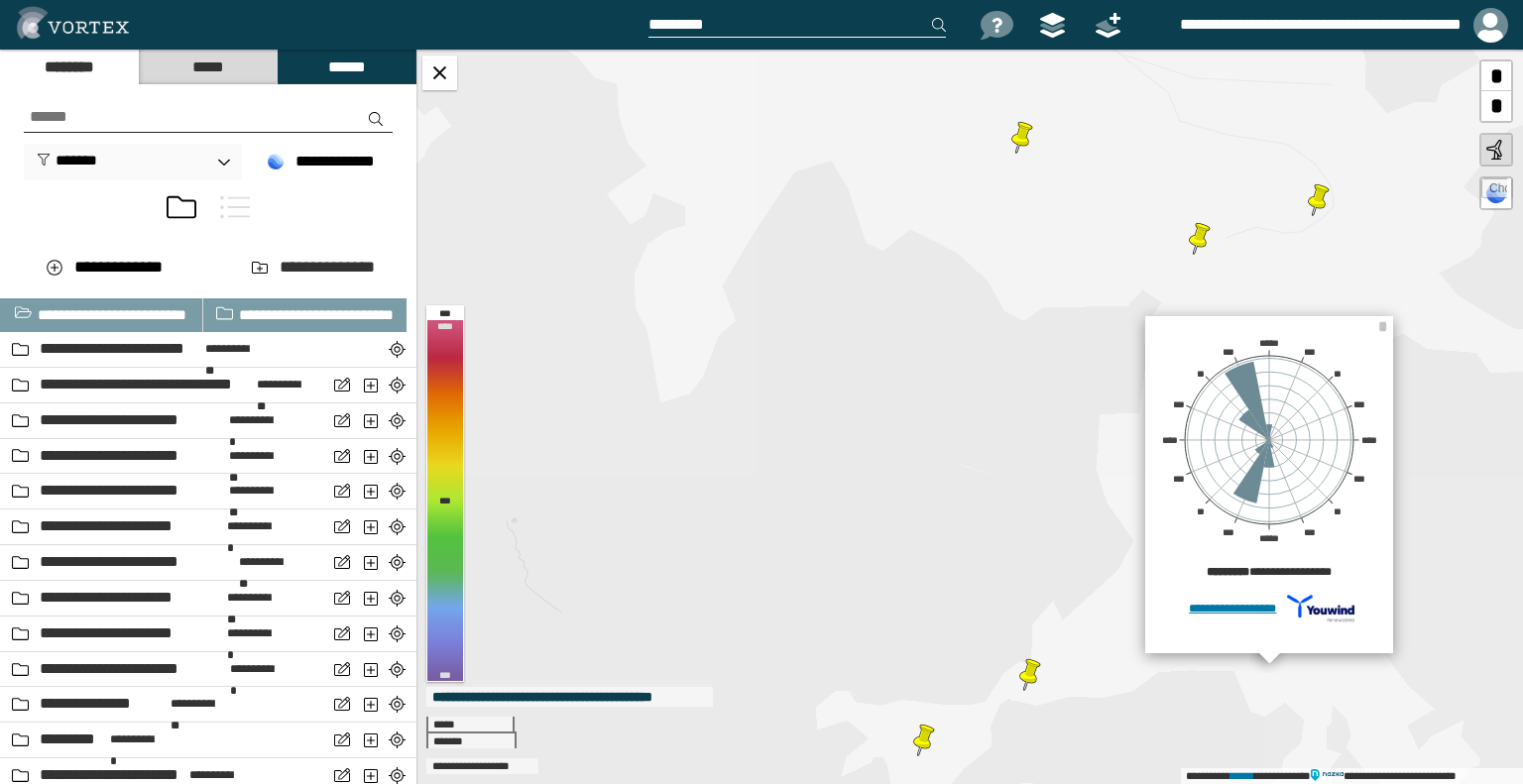 drag, startPoint x: 890, startPoint y: 254, endPoint x: 1000, endPoint y: 536, distance: 302.6946 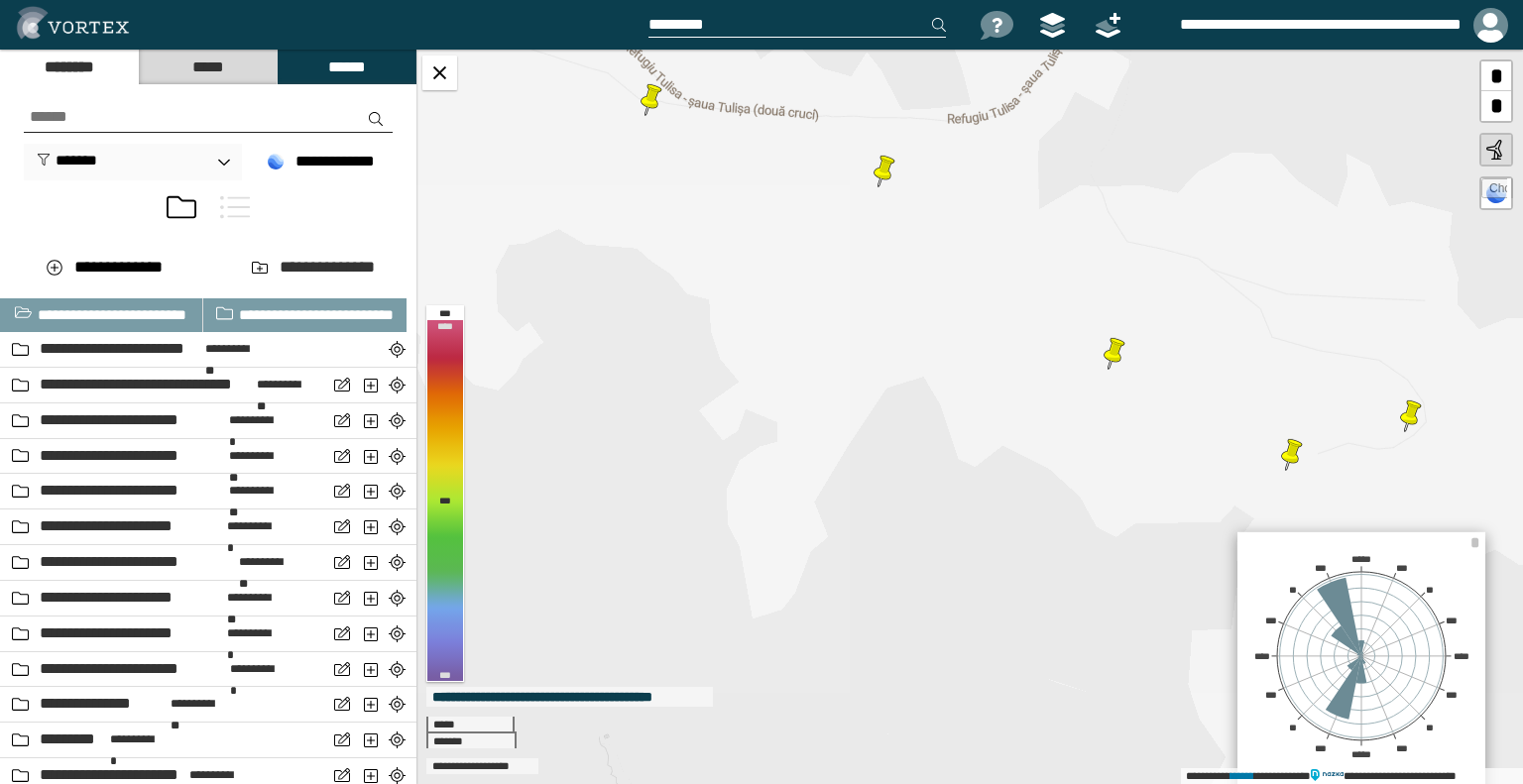 drag, startPoint x: 956, startPoint y: 344, endPoint x: 1017, endPoint y: 459, distance: 130.1768 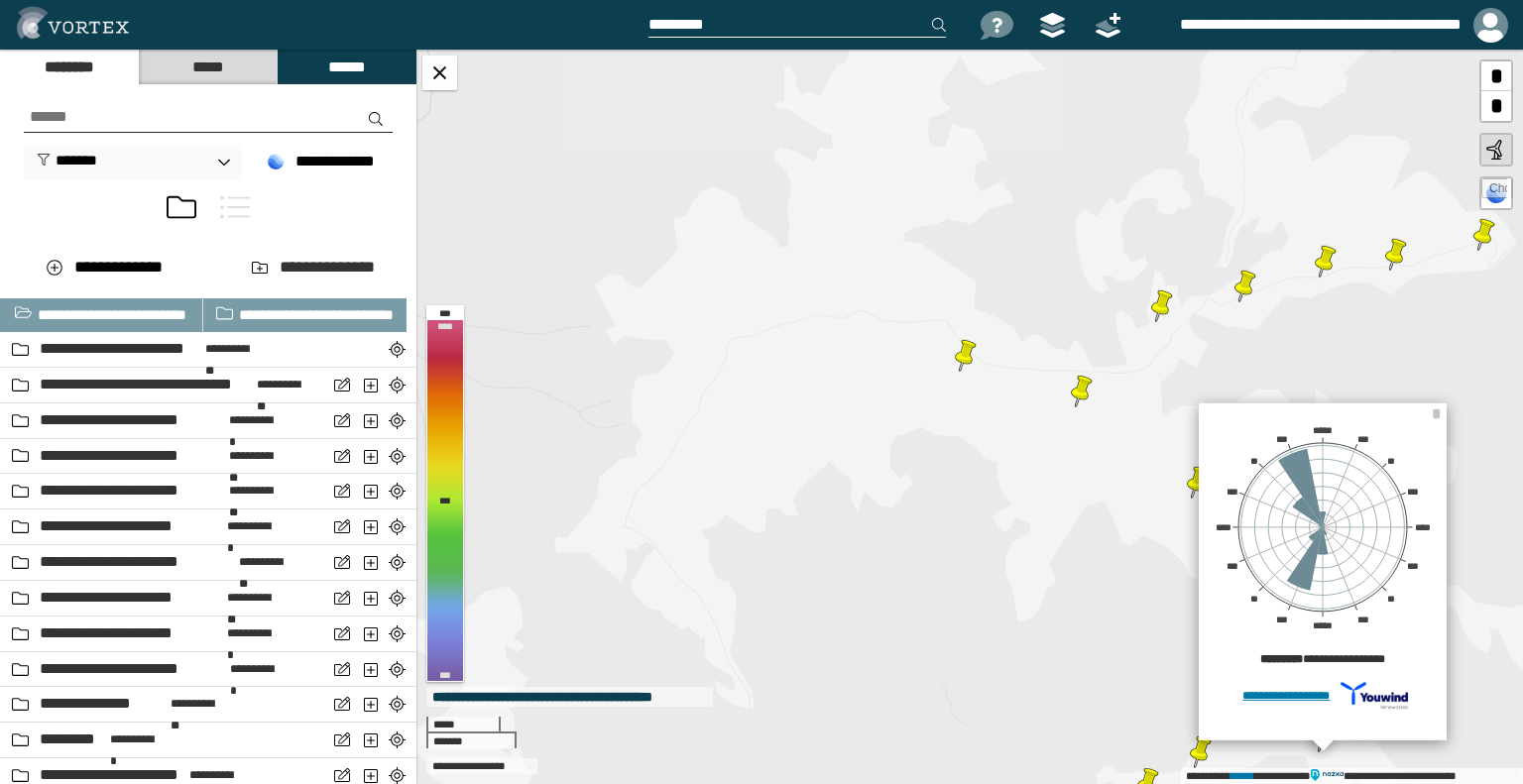 drag, startPoint x: 1031, startPoint y: 447, endPoint x: 1055, endPoint y: 456, distance: 25.632011 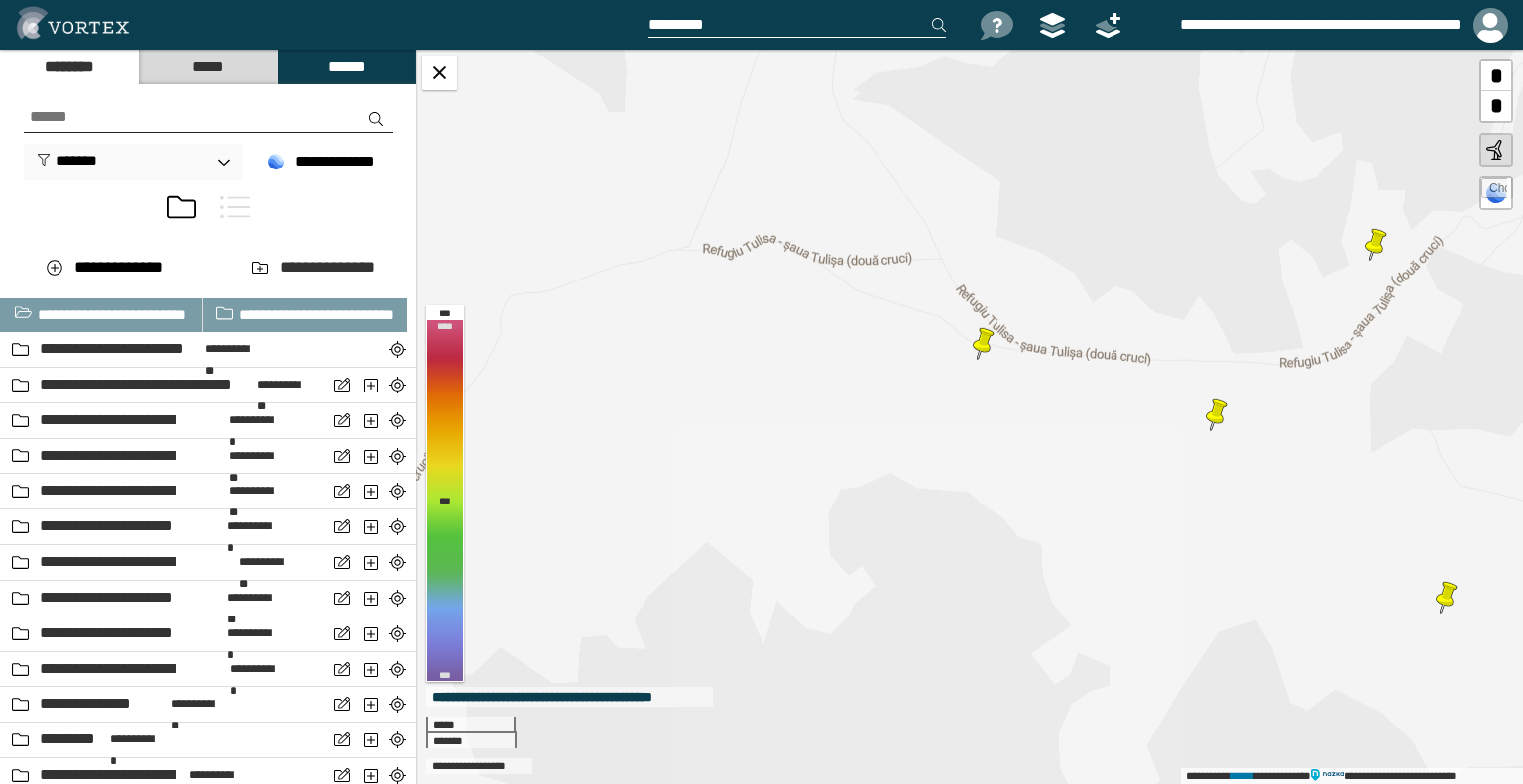 click on "**********" at bounding box center [970, 416] 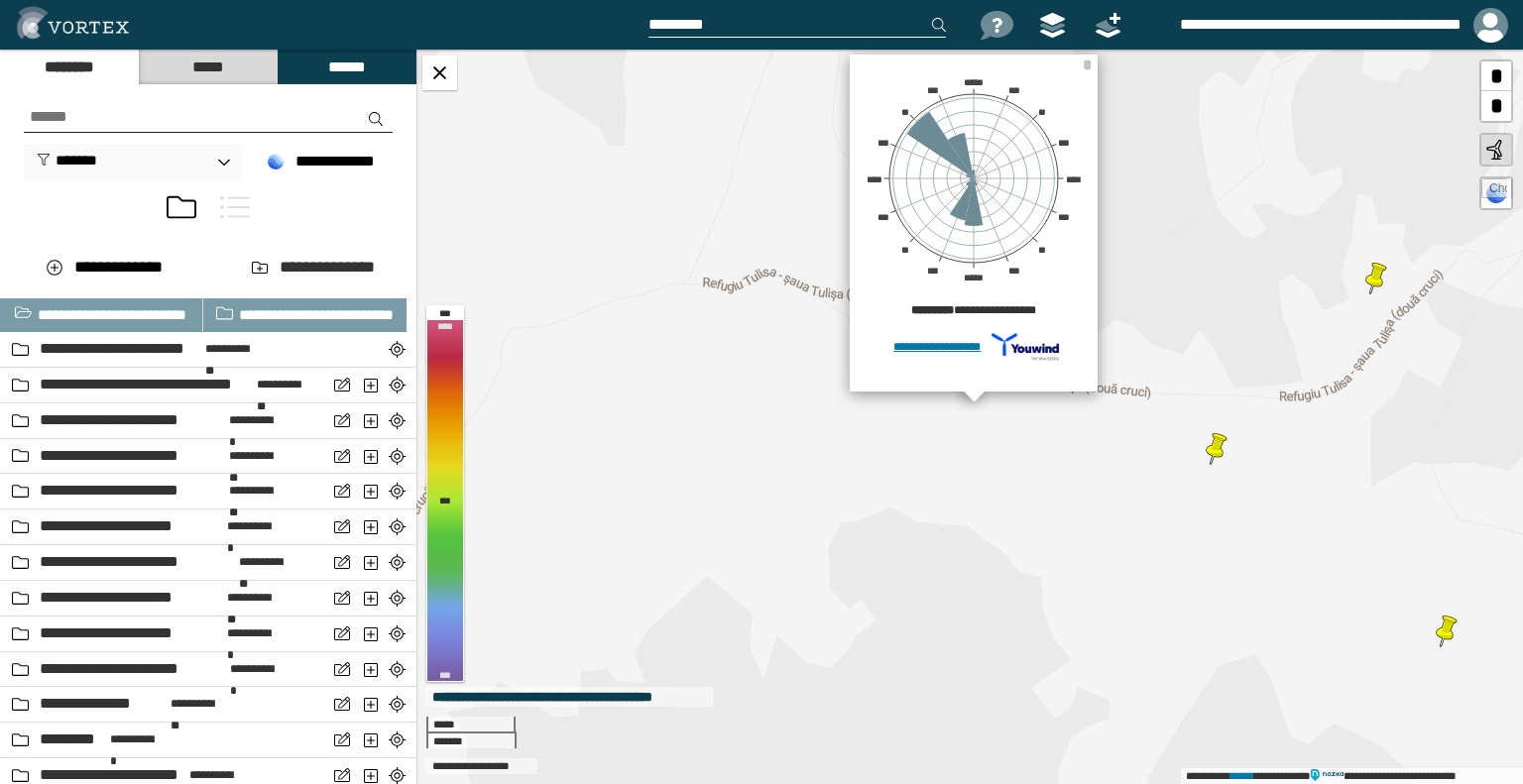 click on "**********" at bounding box center (970, 416) 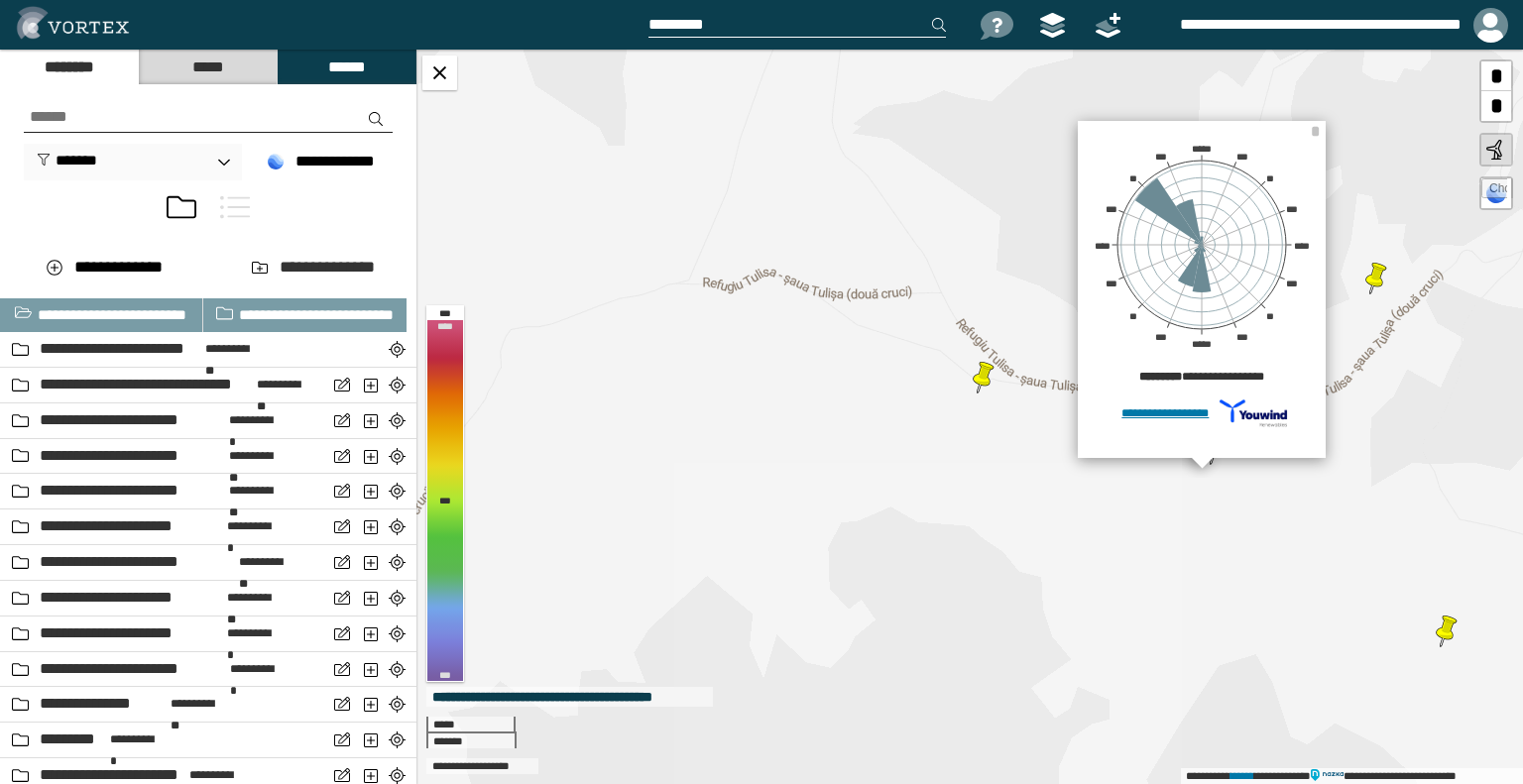 click on "**********" at bounding box center (970, 416) 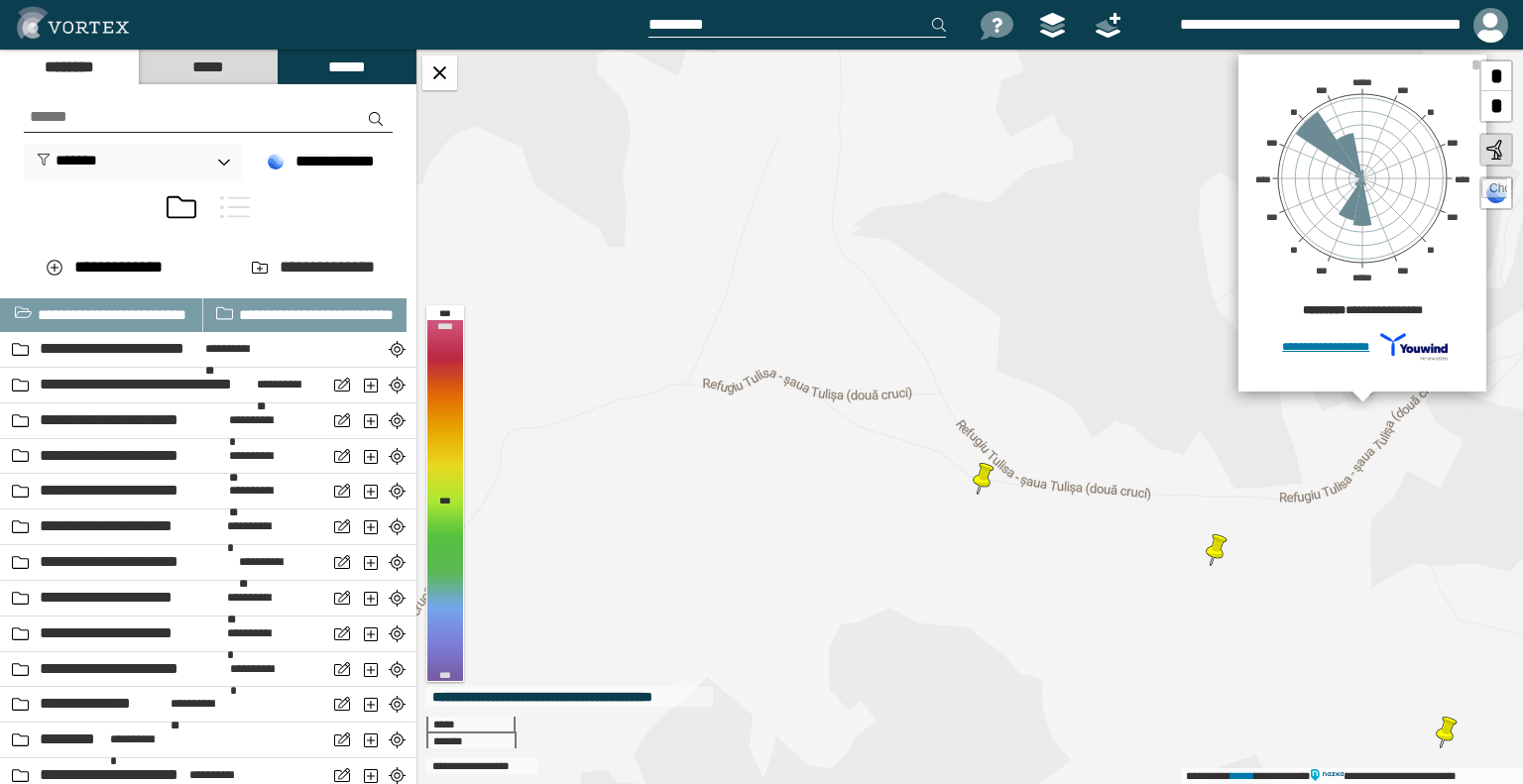 click on "**********" at bounding box center (970, 416) 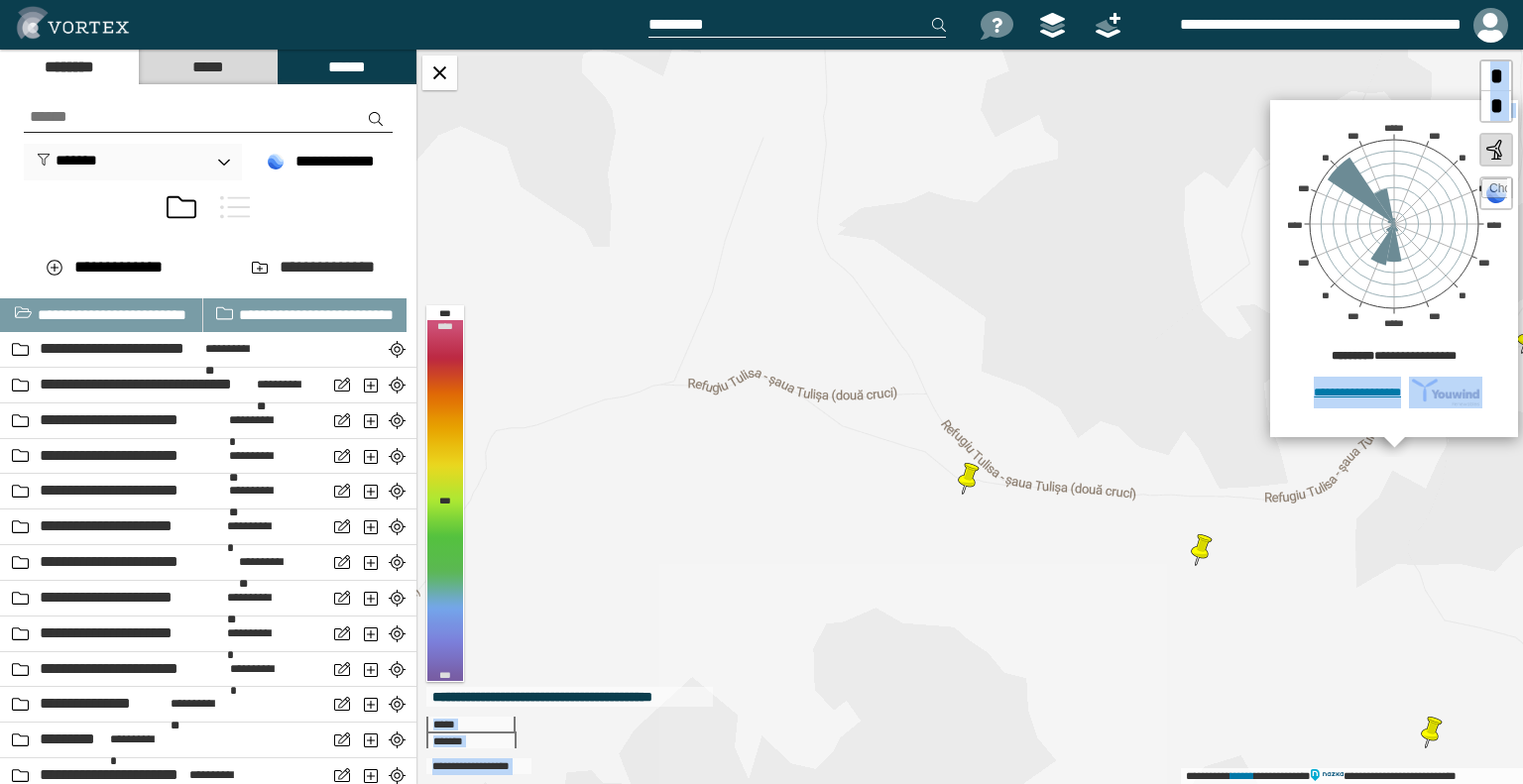 drag, startPoint x: 1276, startPoint y: 415, endPoint x: 1094, endPoint y: 463, distance: 188.22327 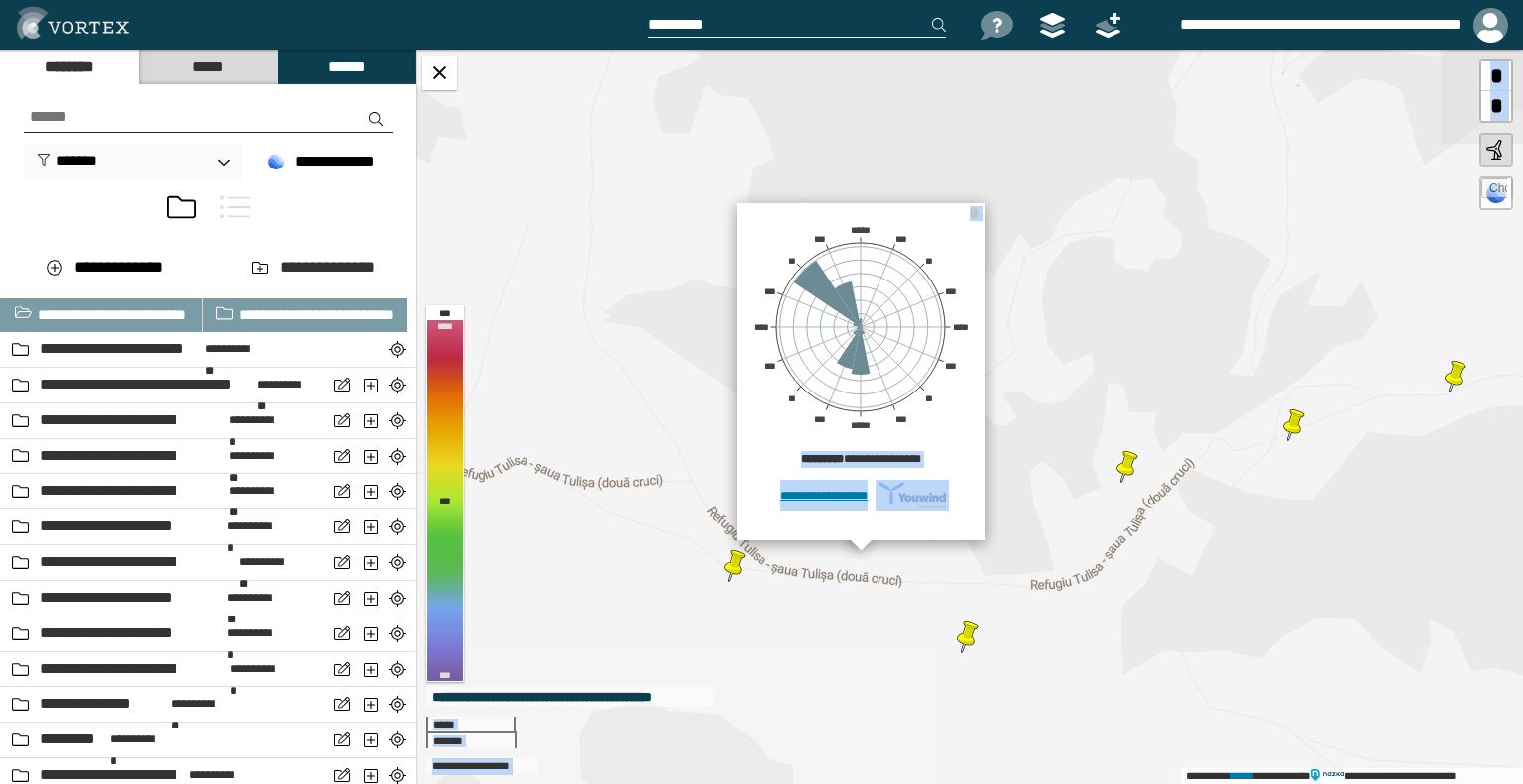 drag, startPoint x: 1458, startPoint y: 437, endPoint x: 1224, endPoint y: 524, distance: 249.64975 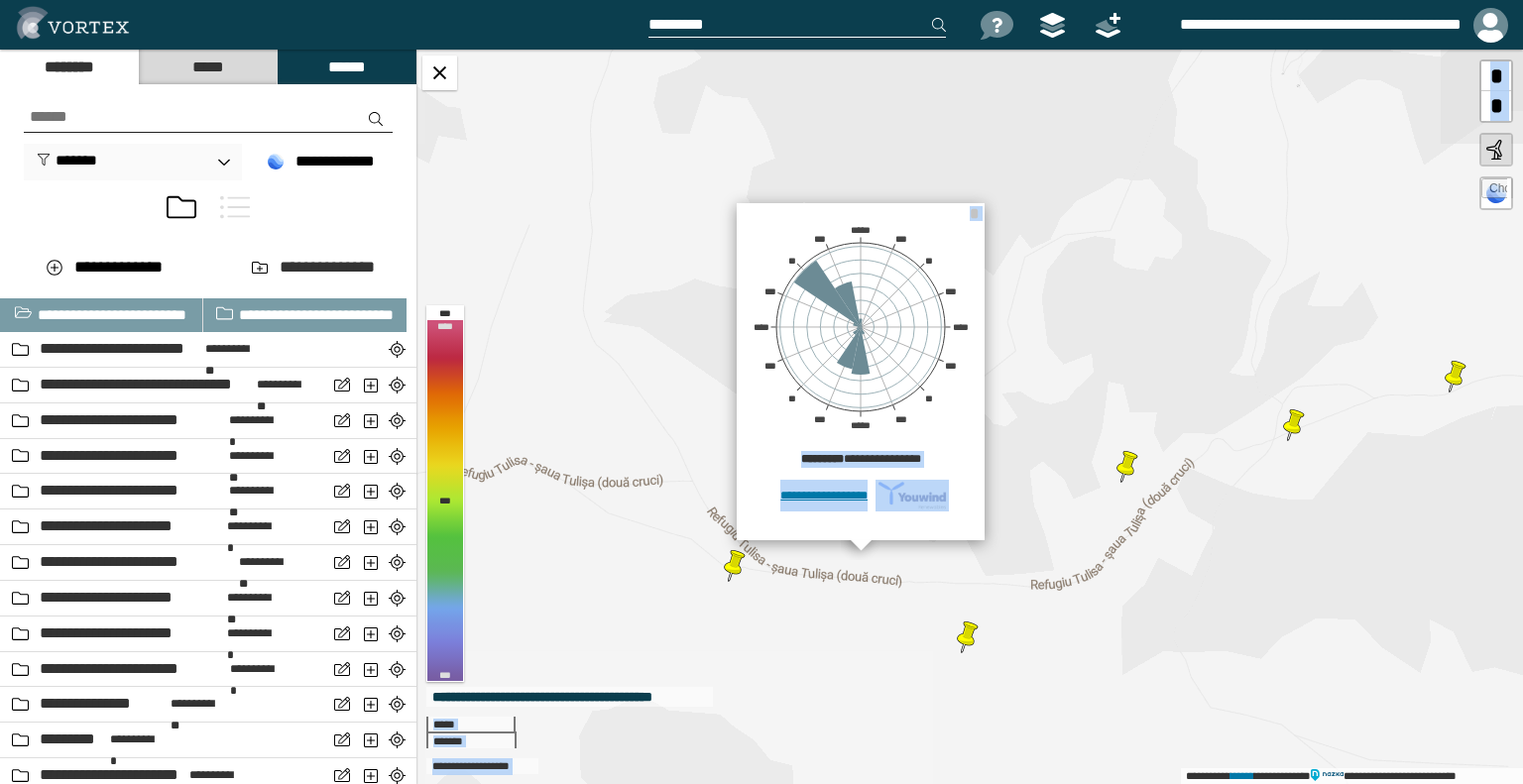 click on "**********" at bounding box center [970, 416] 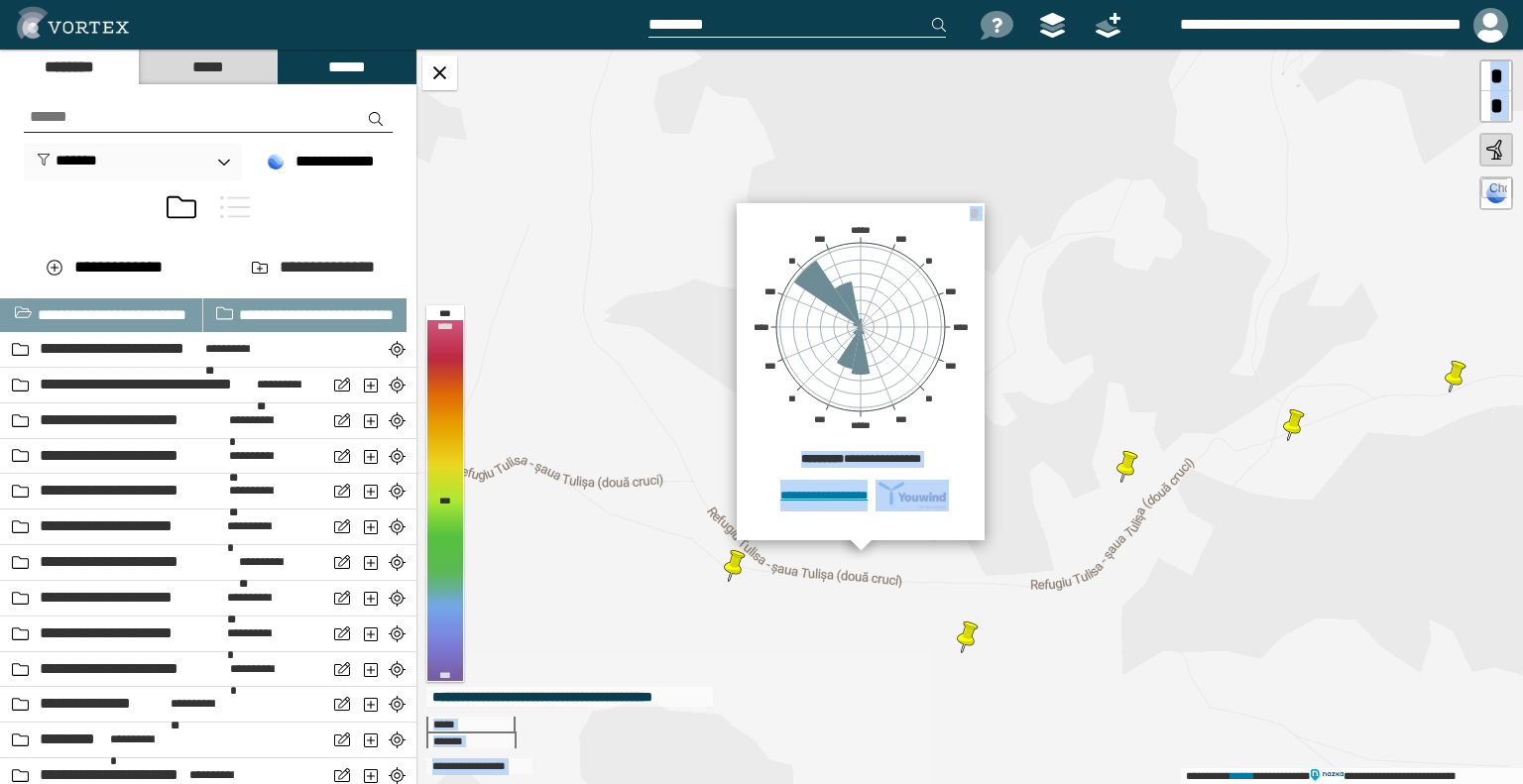 click on "**********" at bounding box center (970, 416) 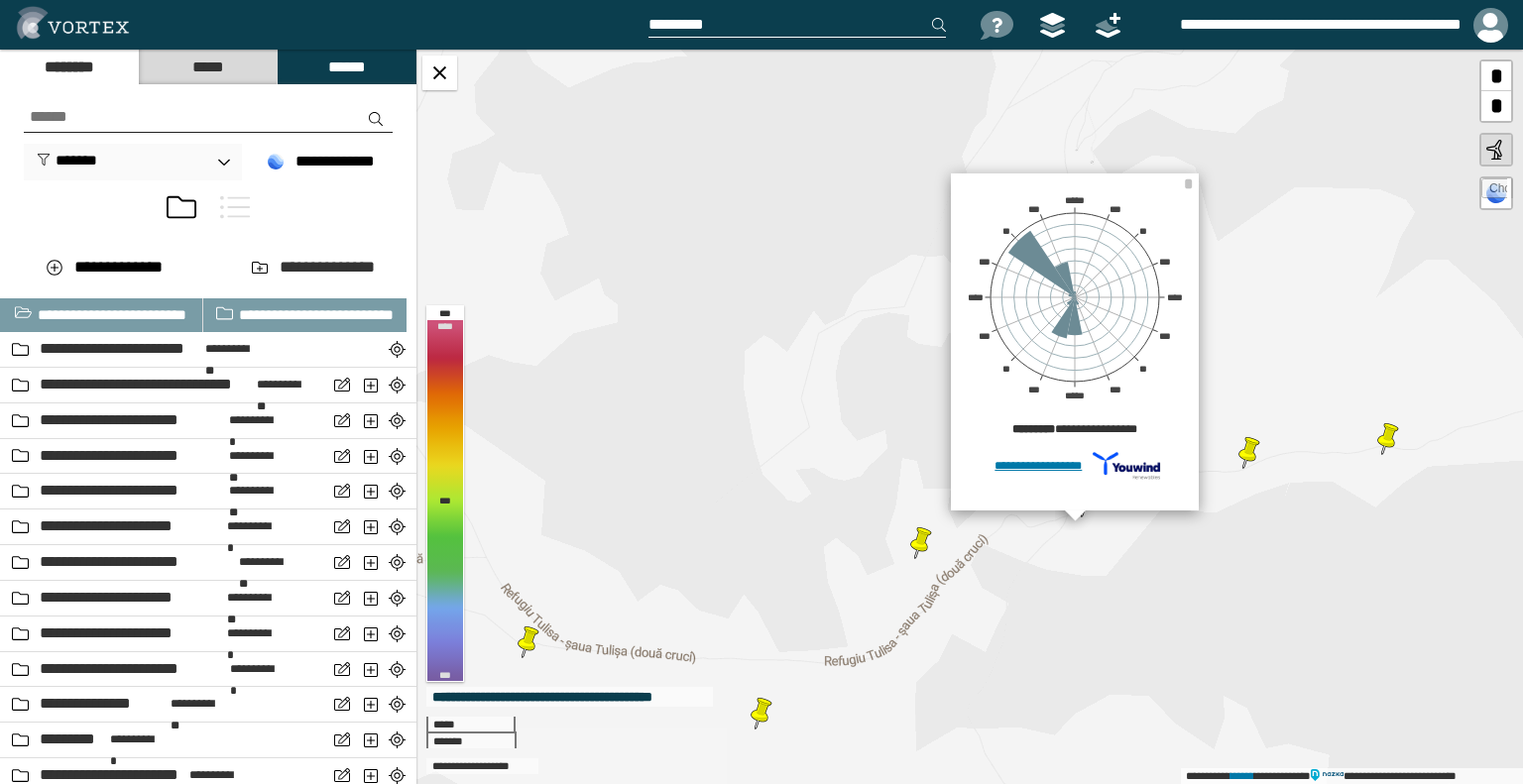 drag, startPoint x: 1369, startPoint y: 490, endPoint x: 1163, endPoint y: 566, distance: 219.57231 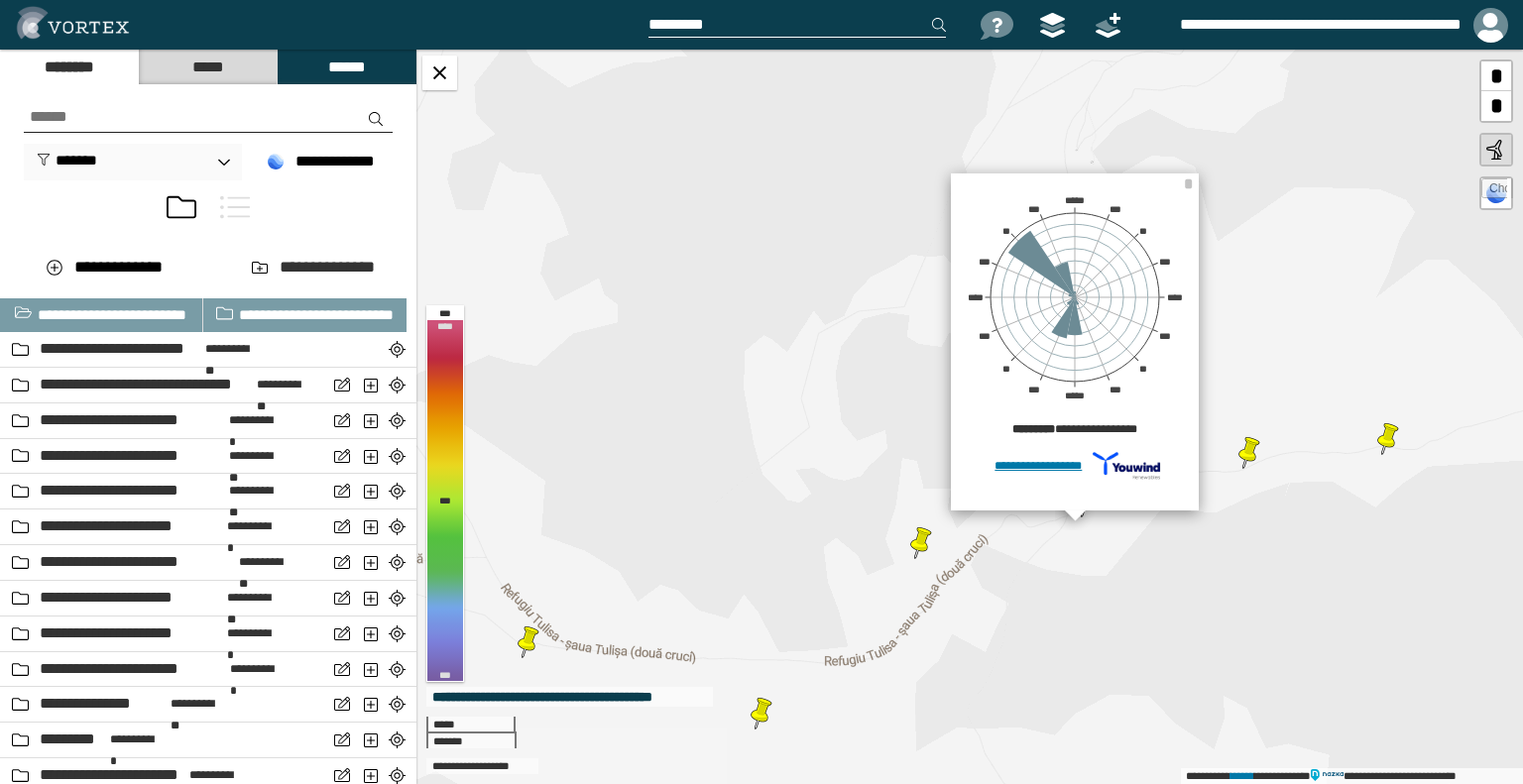 click on "**********" at bounding box center [970, 416] 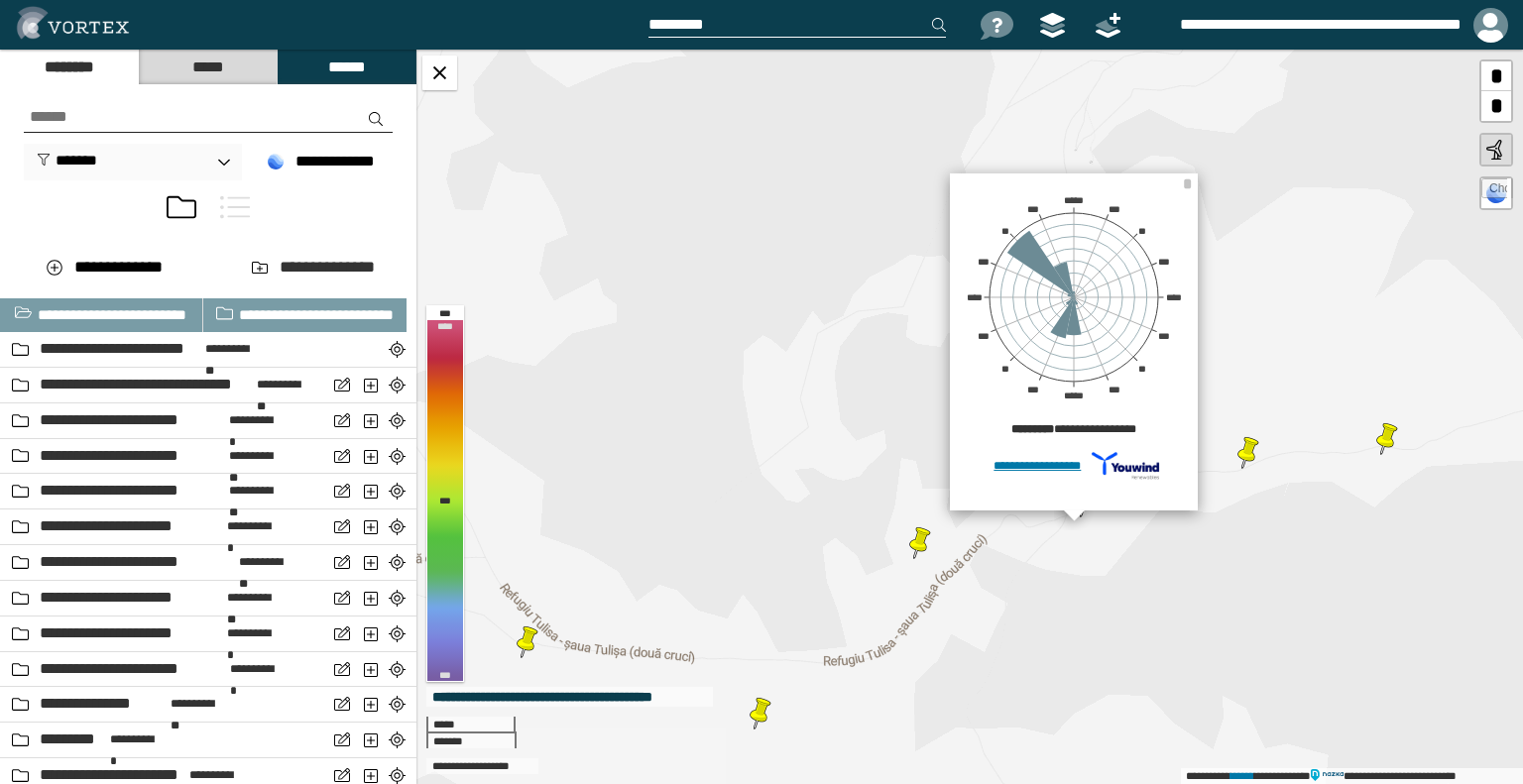 click on "**********" at bounding box center [970, 416] 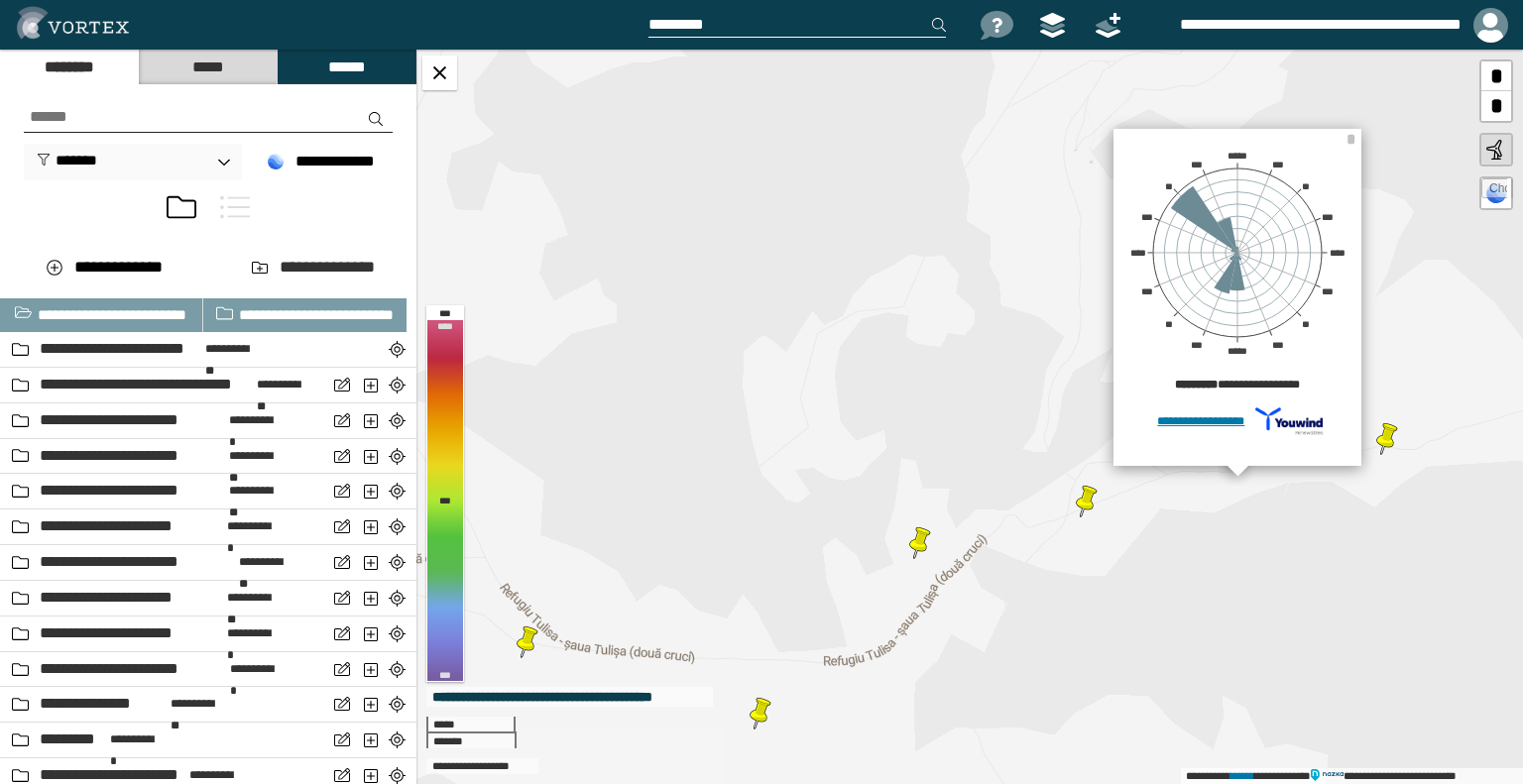 click on "**********" at bounding box center [970, 416] 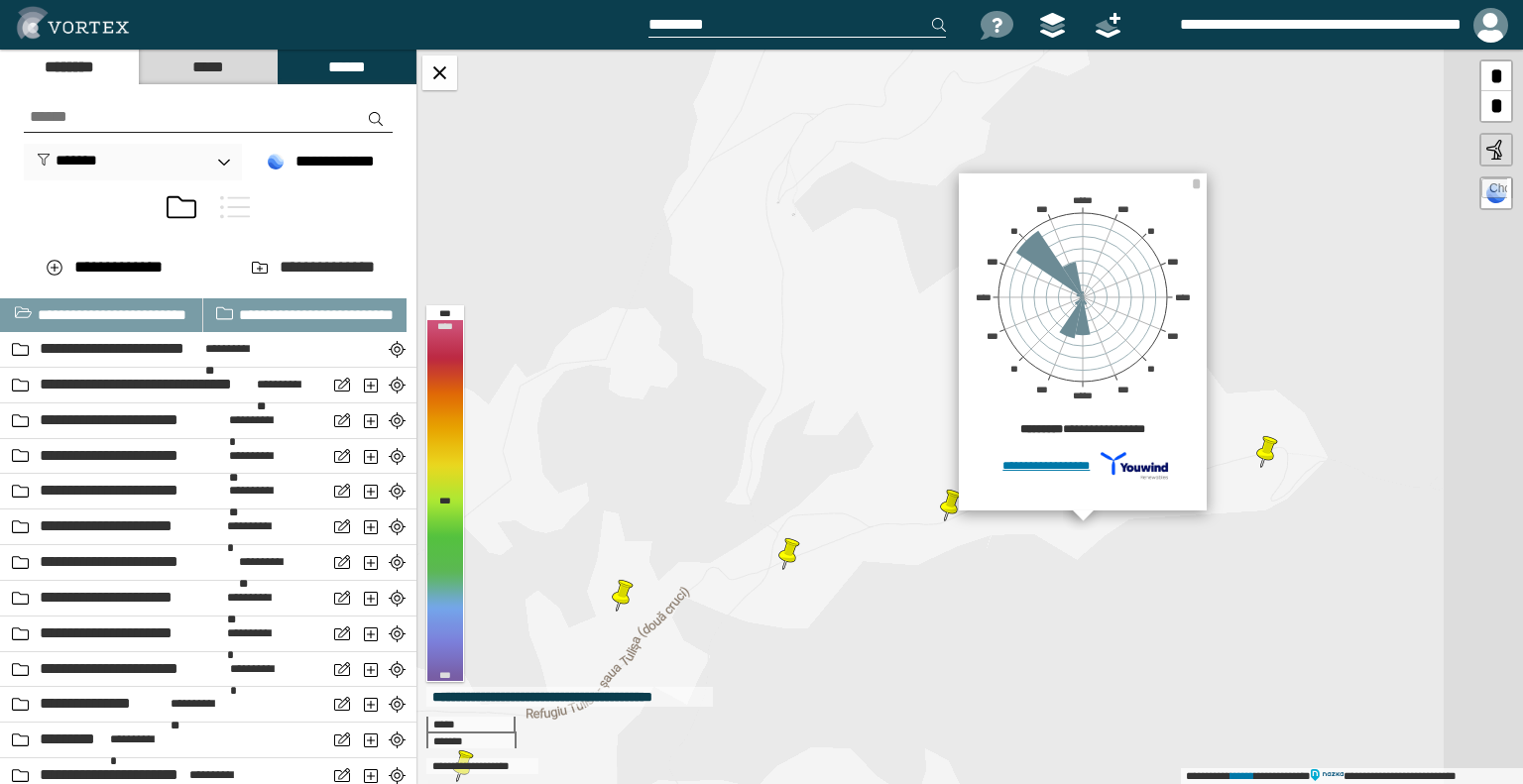 drag, startPoint x: 1321, startPoint y: 491, endPoint x: 1010, endPoint y: 545, distance: 315.65329 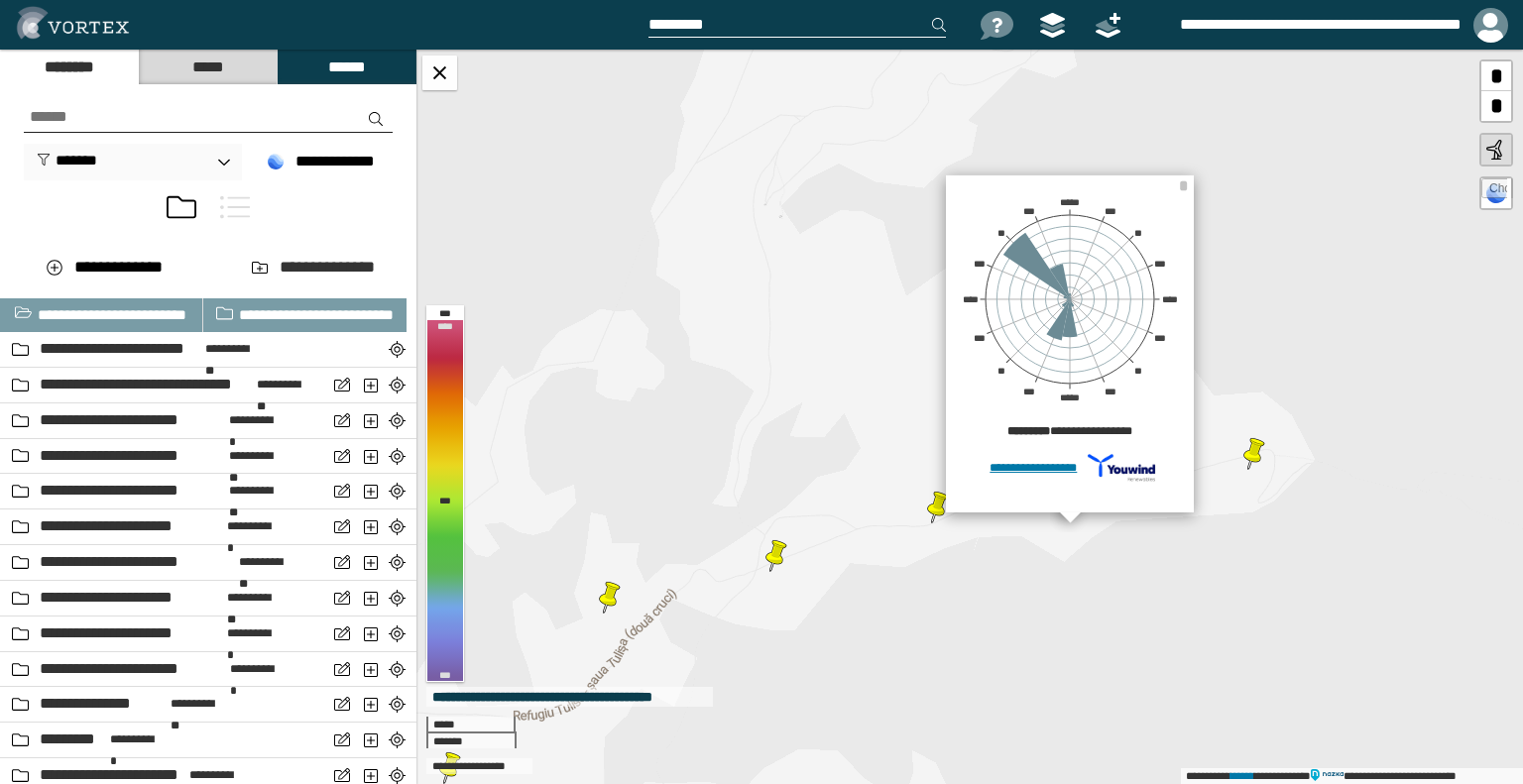 click on "**********" at bounding box center (970, 416) 